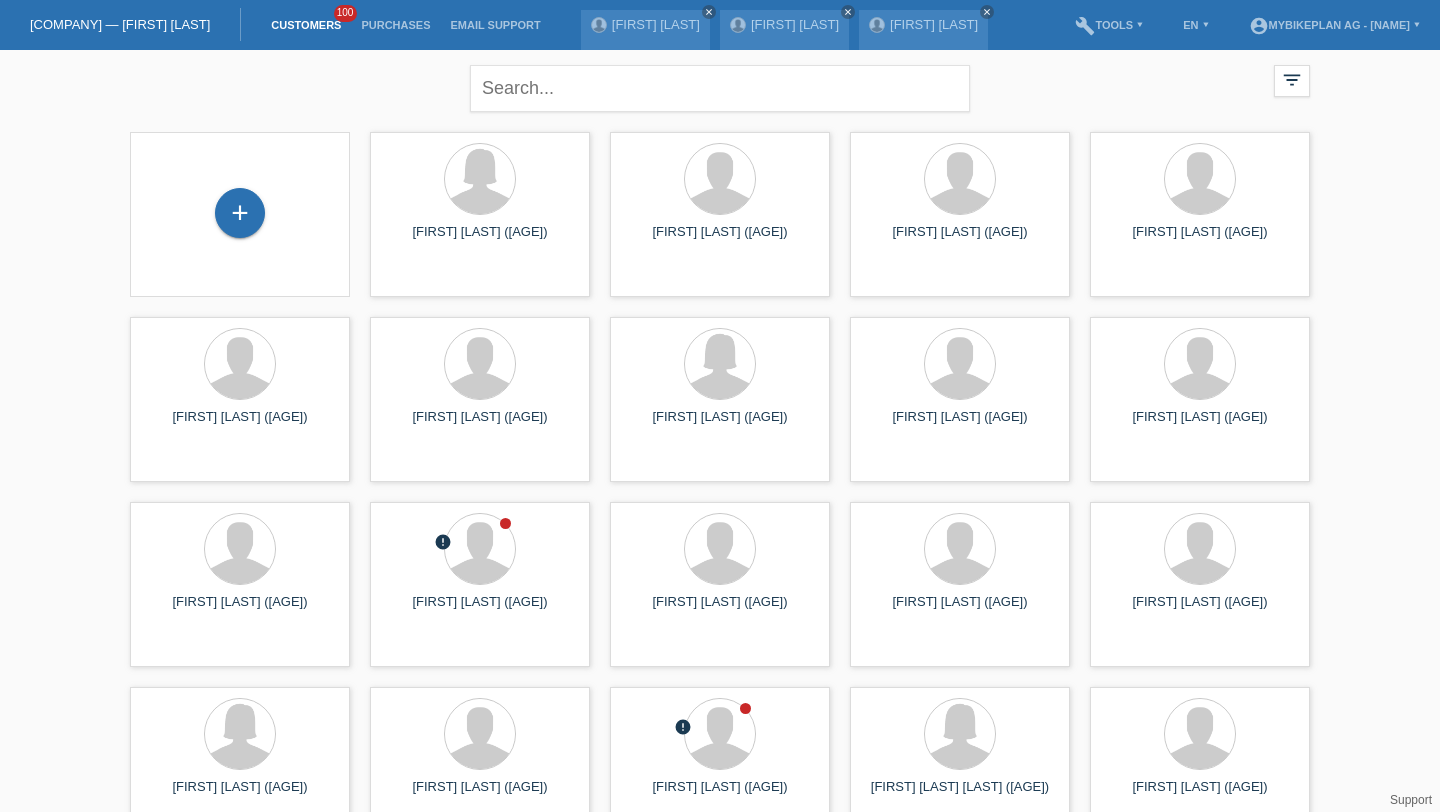 scroll, scrollTop: 0, scrollLeft: 0, axis: both 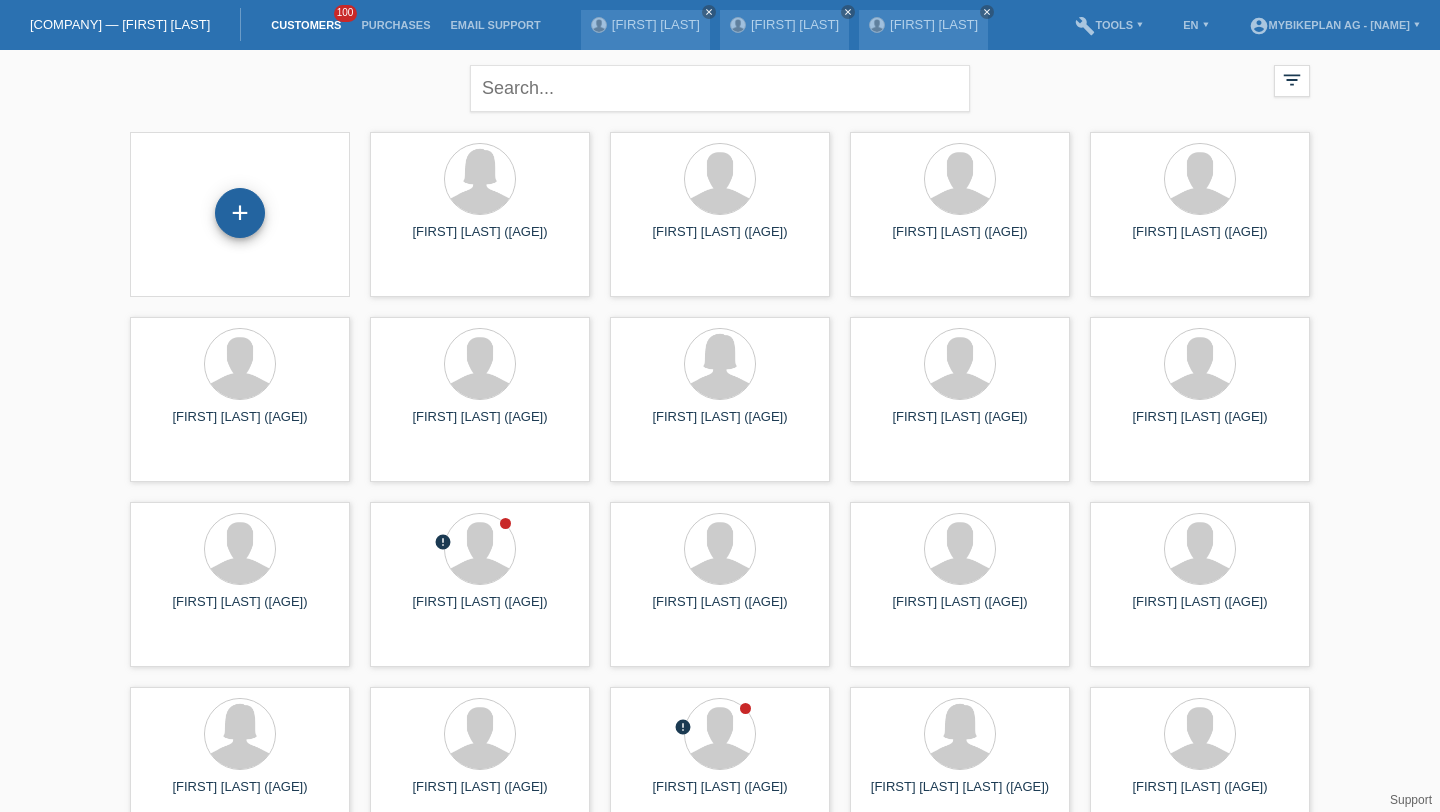 click on "+" at bounding box center (240, 213) 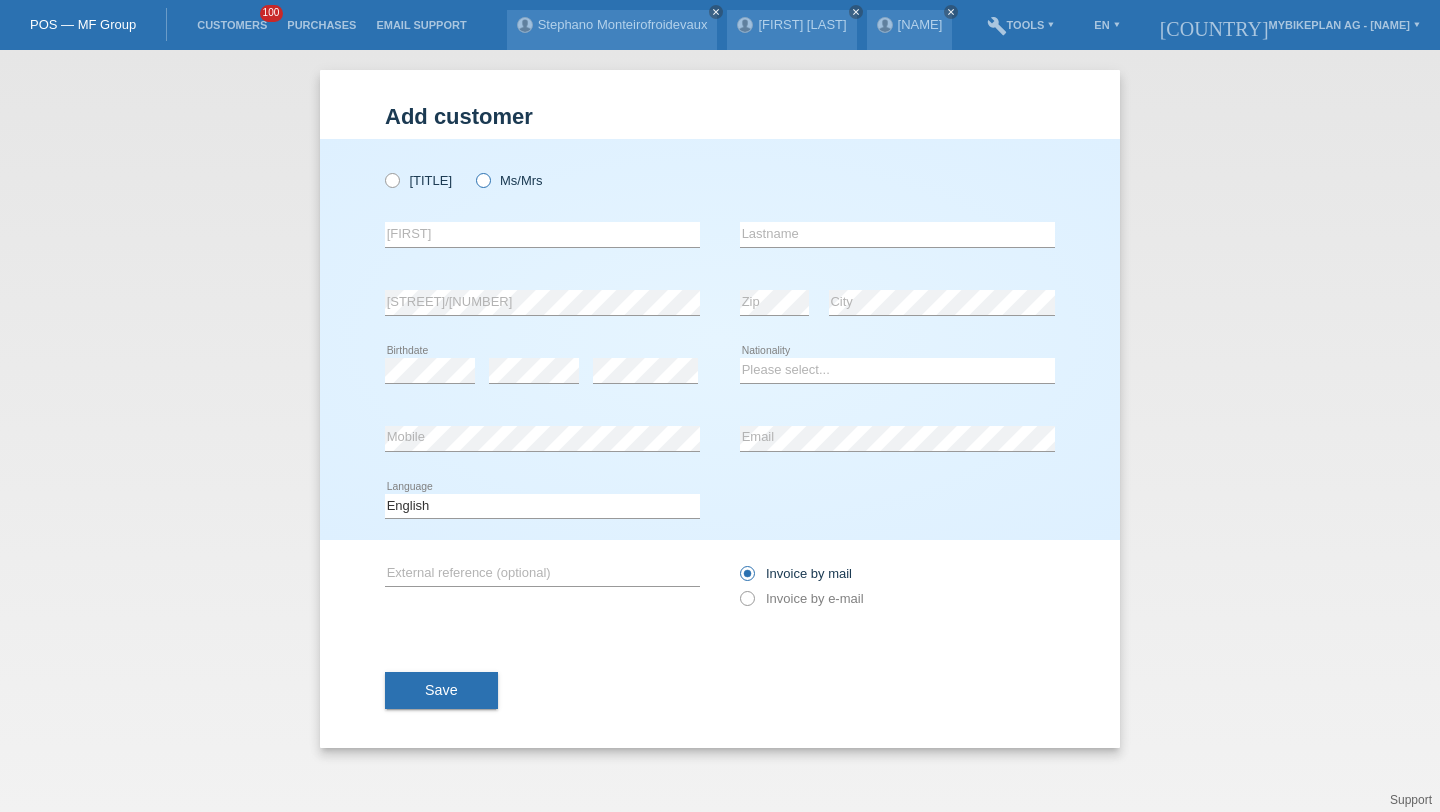 scroll, scrollTop: 0, scrollLeft: 0, axis: both 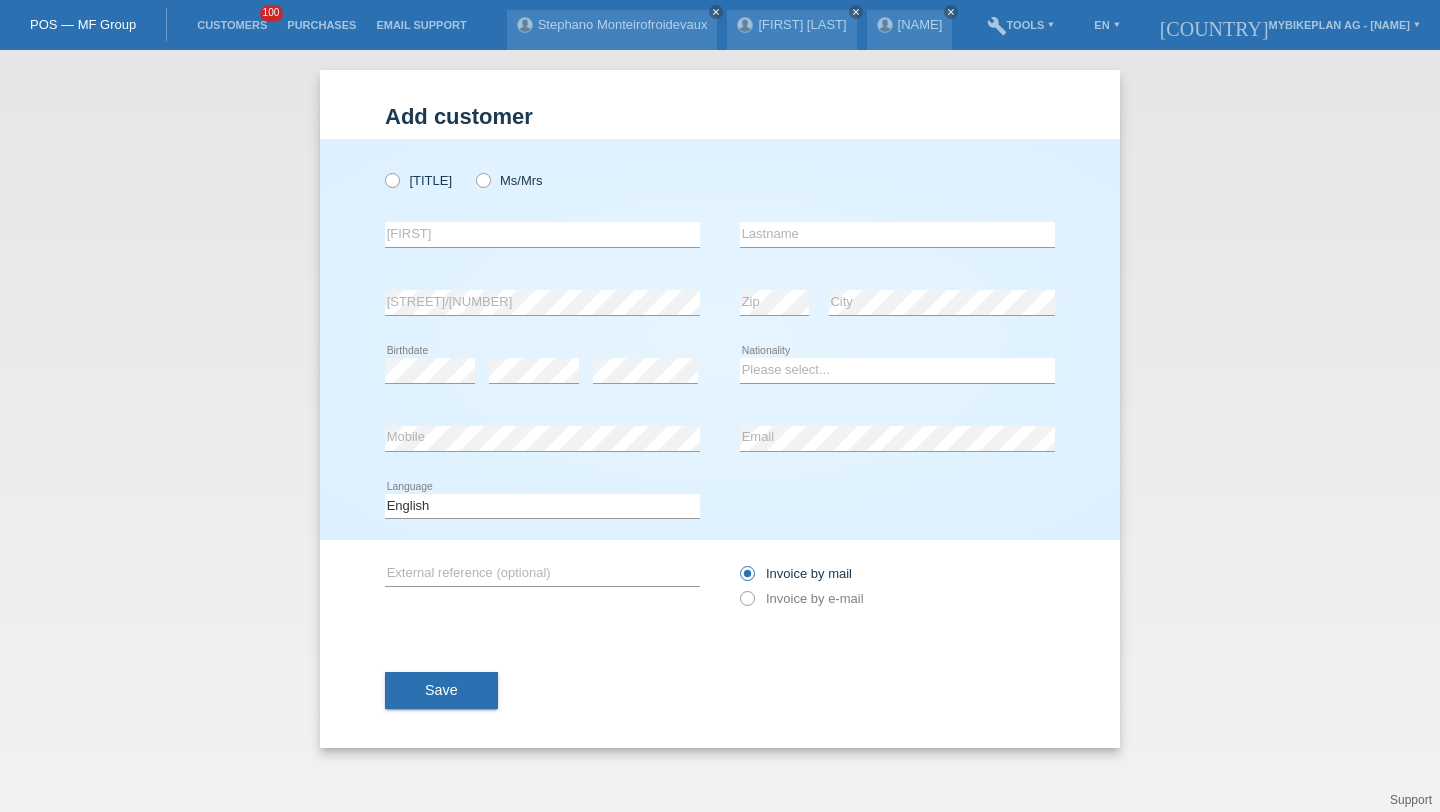 click on "[TITLE]
[TITLE]" at bounding box center (542, 180) 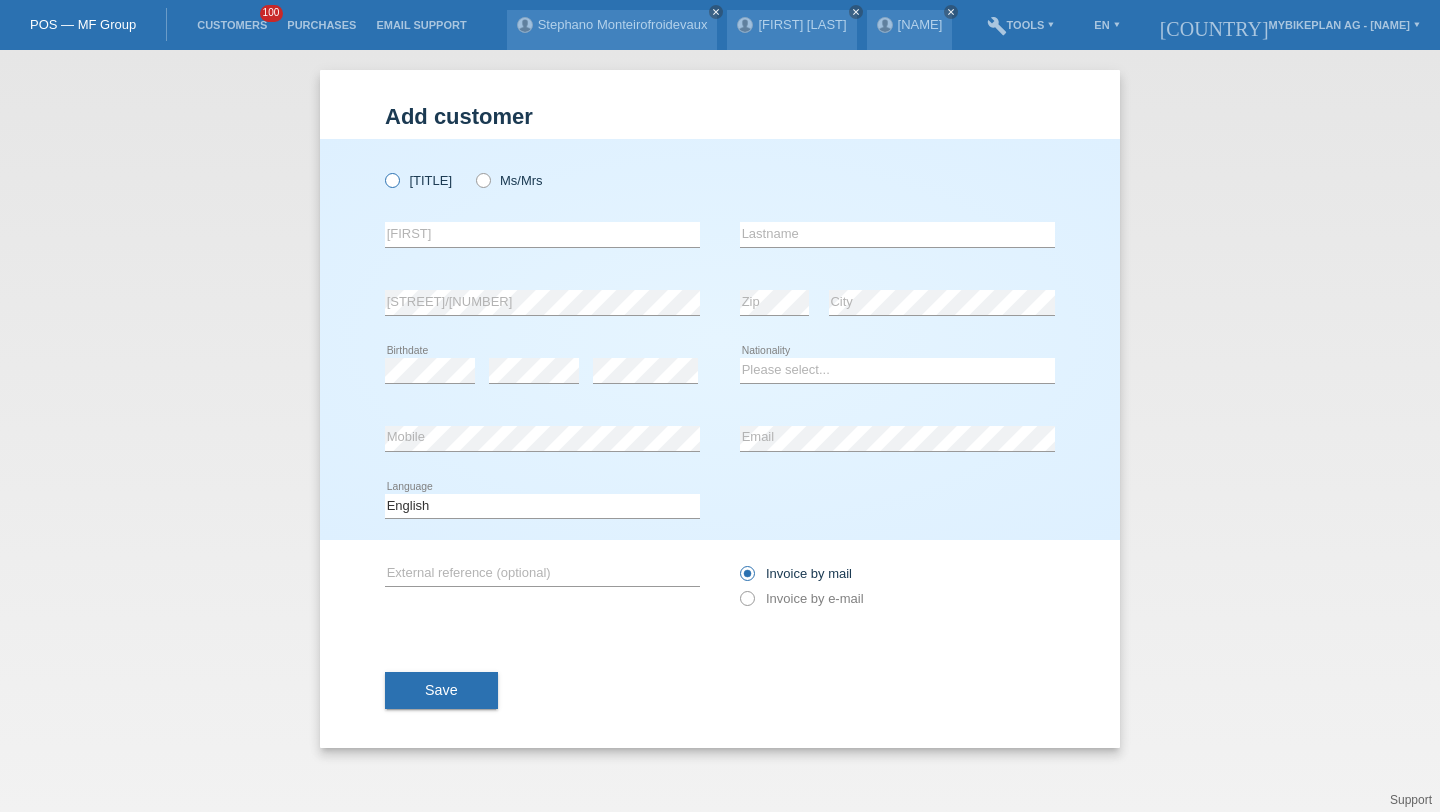 click at bounding box center (382, 170) 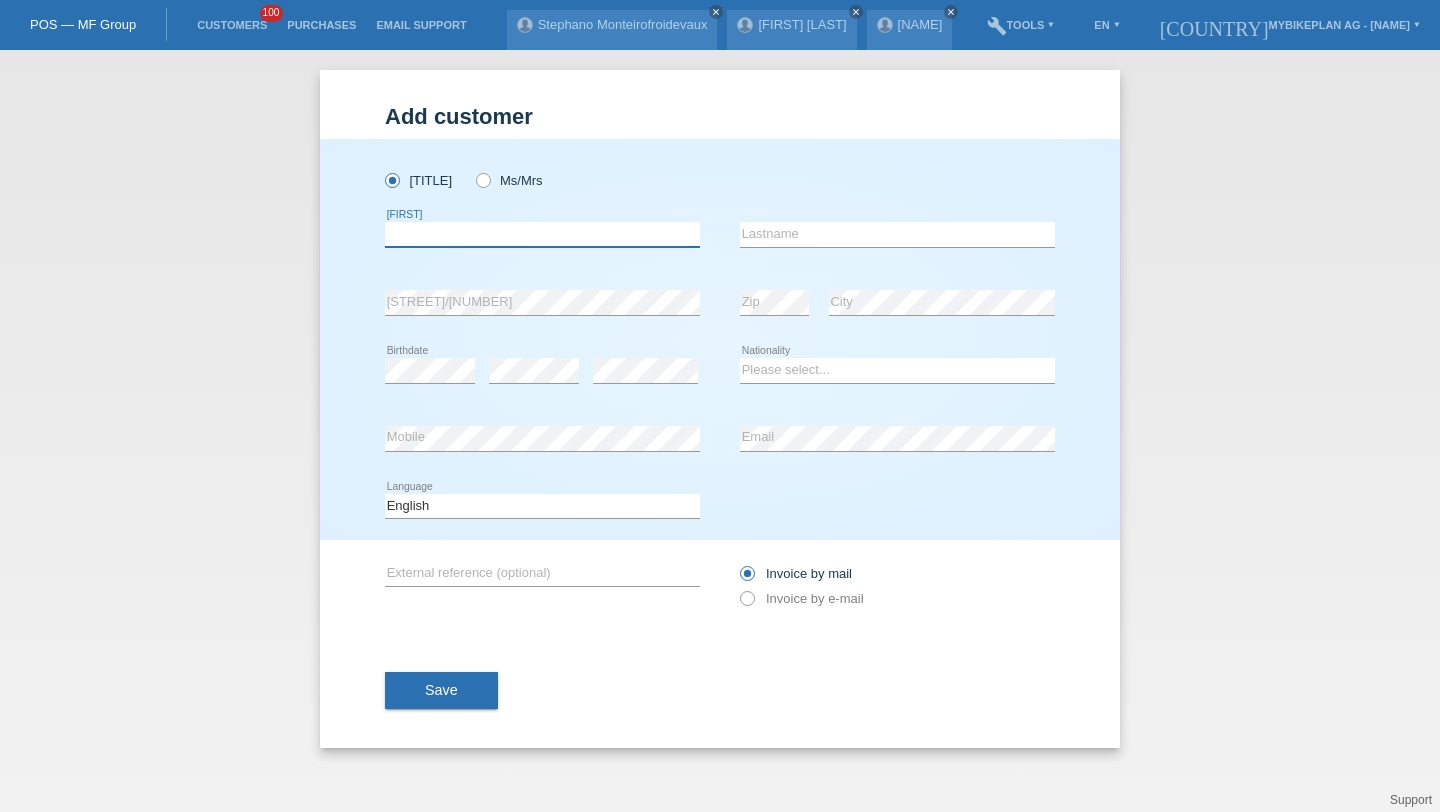 click at bounding box center (542, 234) 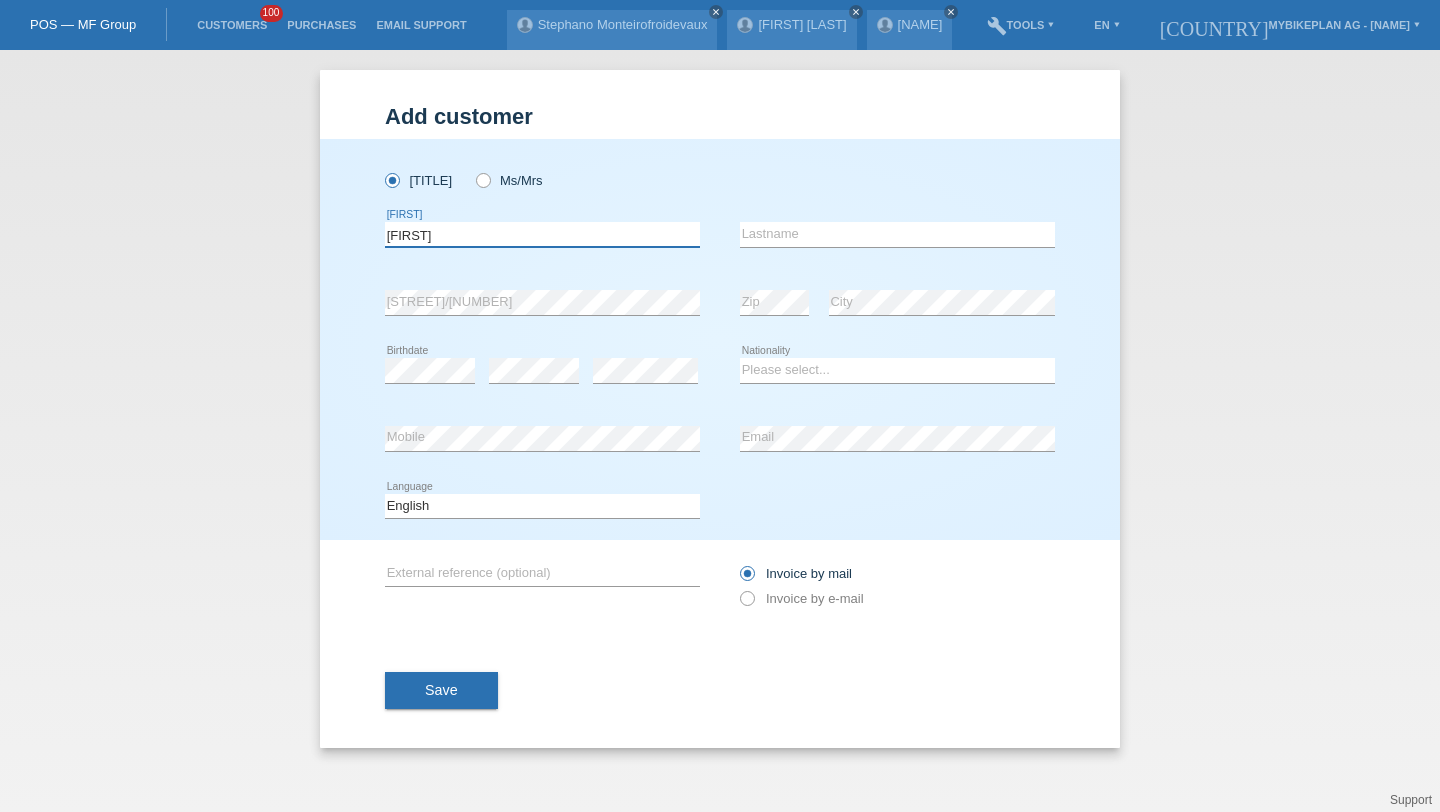 type on "[FIRST]" 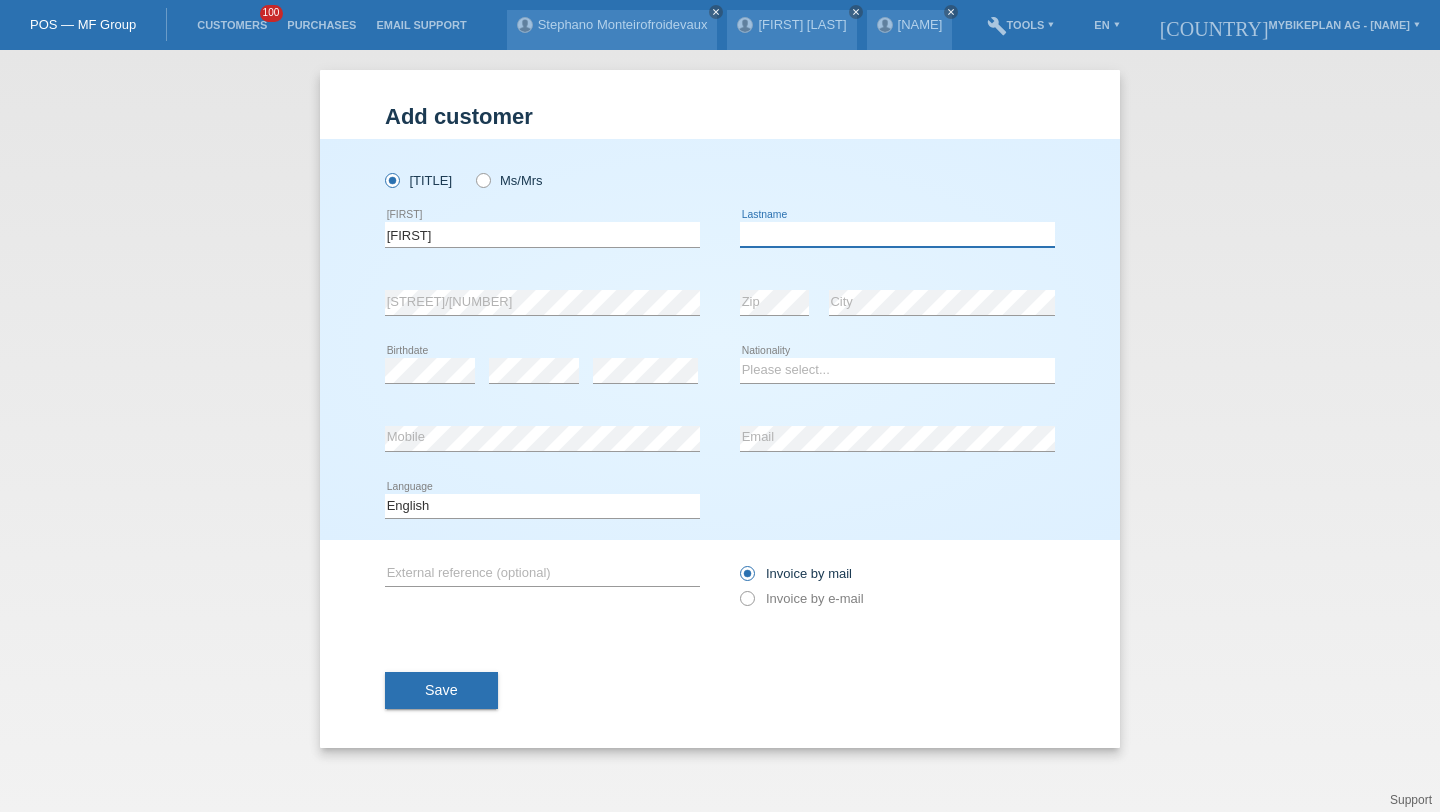 paste on "Pollmer" 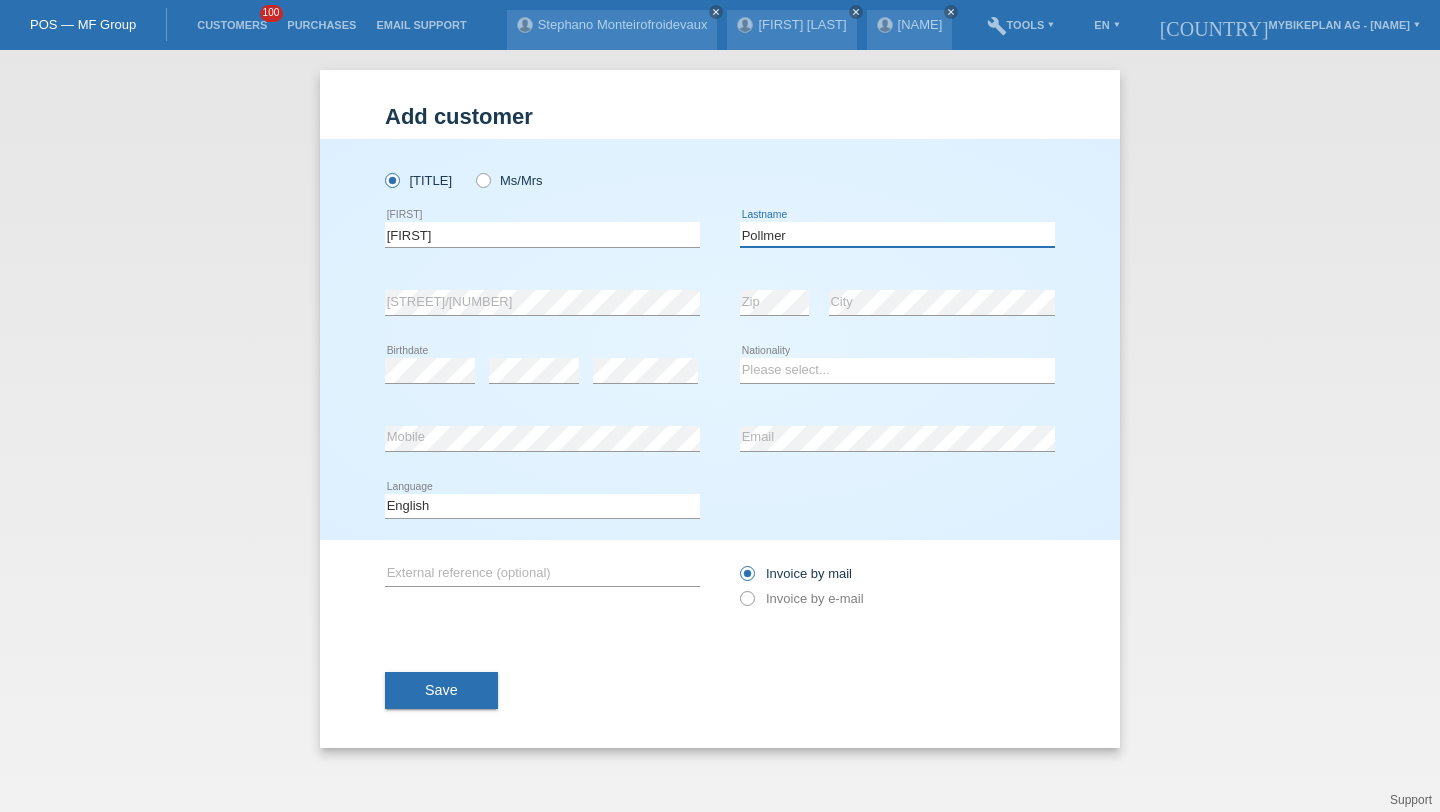 type on "Pollmer" 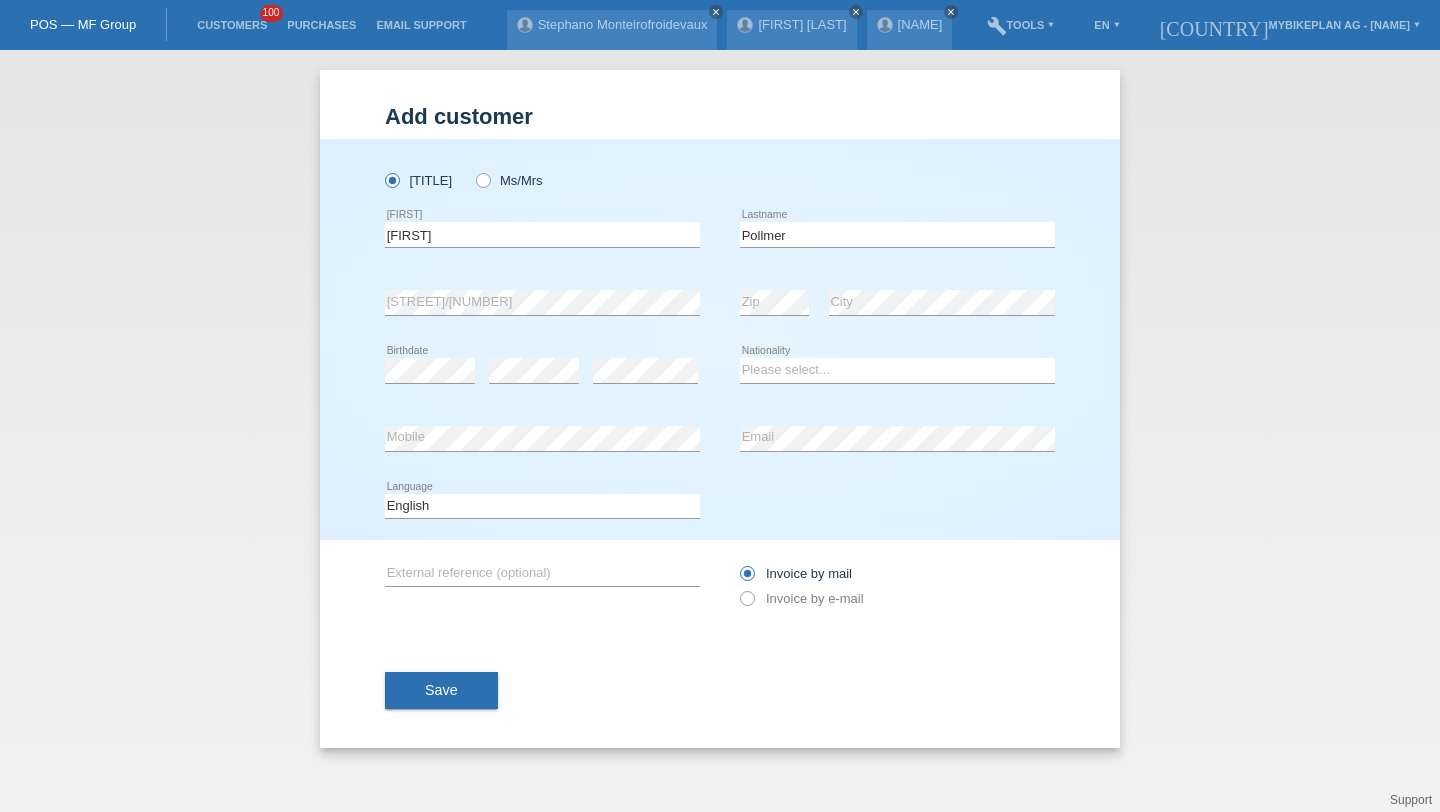 click on "error" at bounding box center (534, 371) 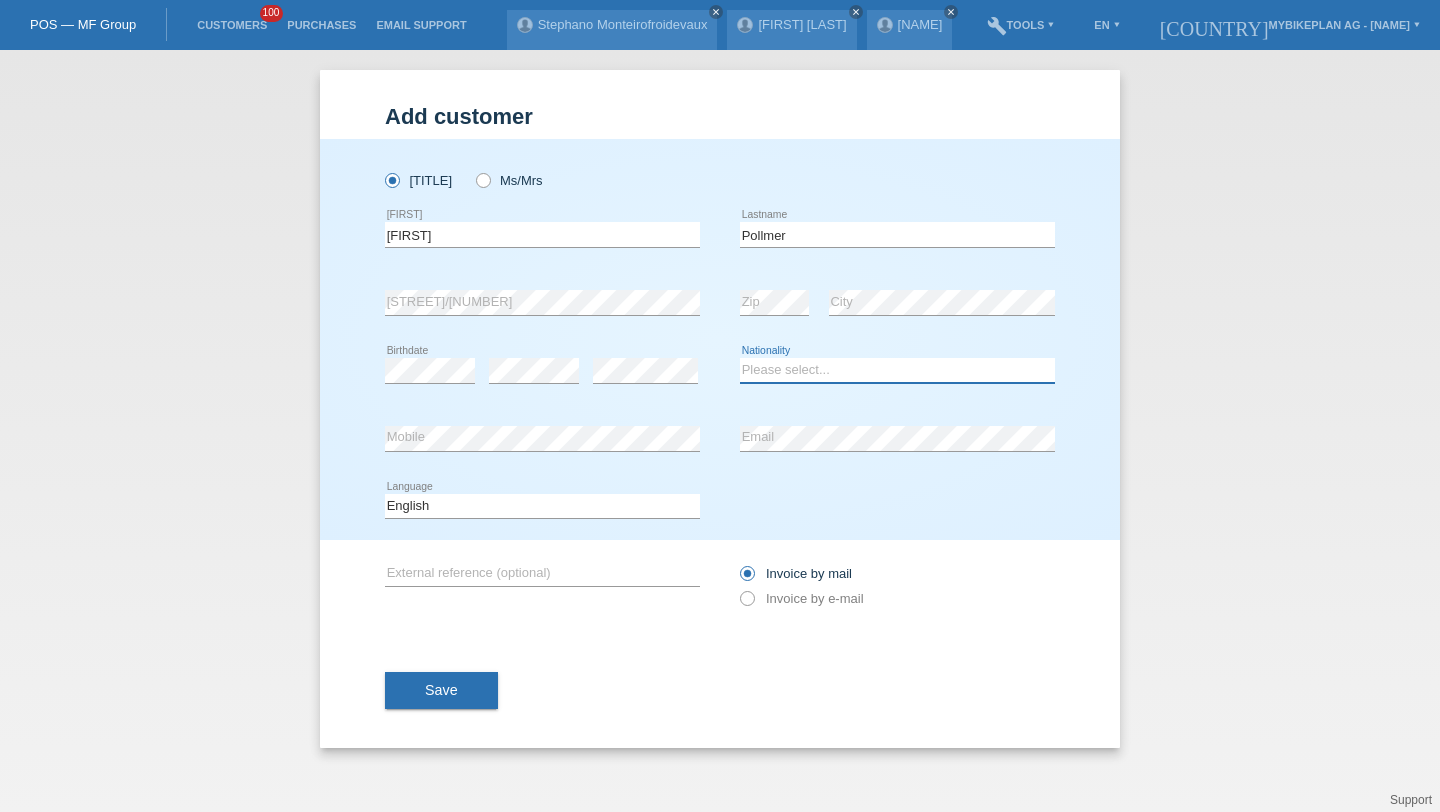 click on "Please select...
Switzerland
Austria
Germany
Liechtenstein
------------
Afghanistan
Åland Islands
Albania
Algeria
American Samoa Andorra Angola Anguilla Antarctica Antigua and Barbuda Argentina Armenia" at bounding box center (897, 370) 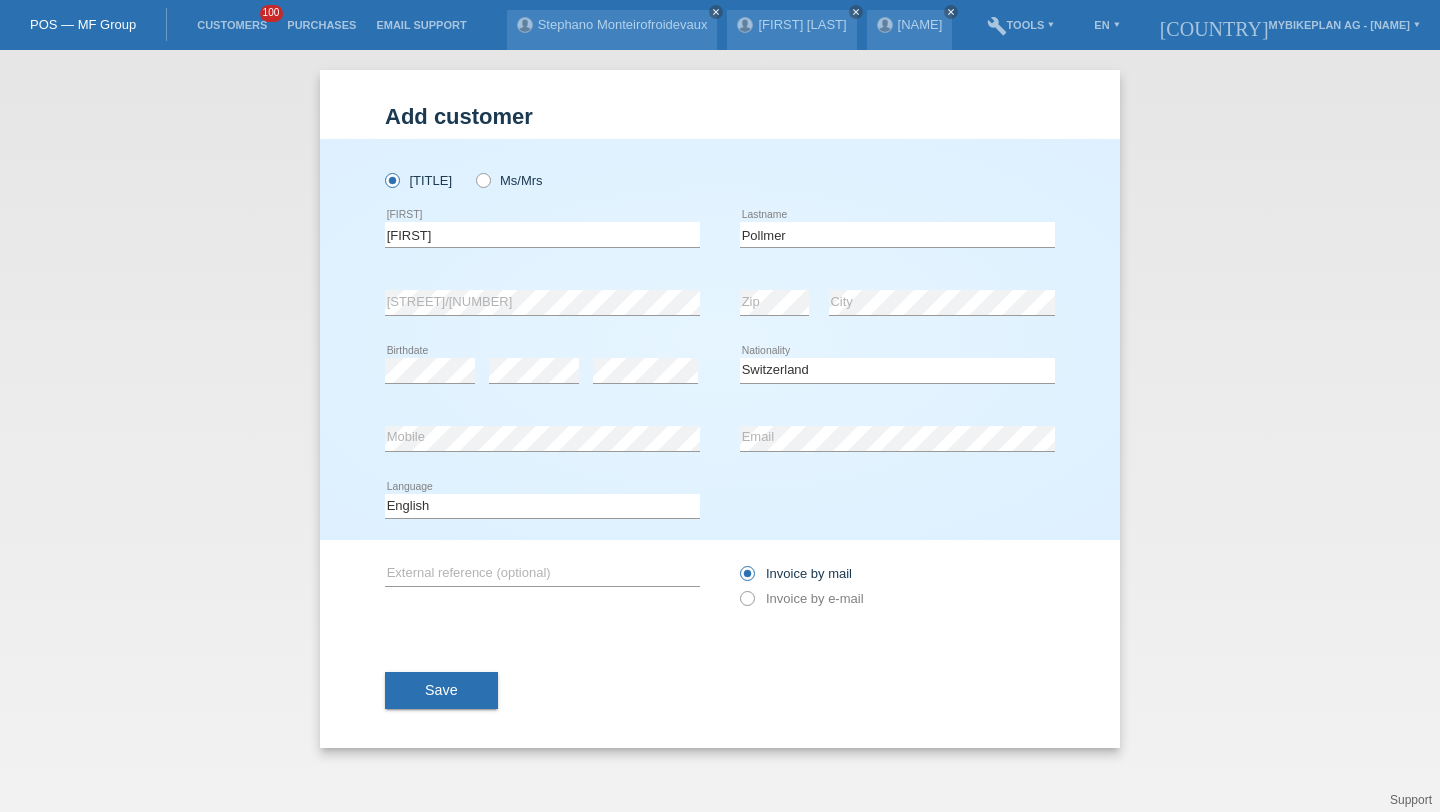click at bounding box center (897, 451) 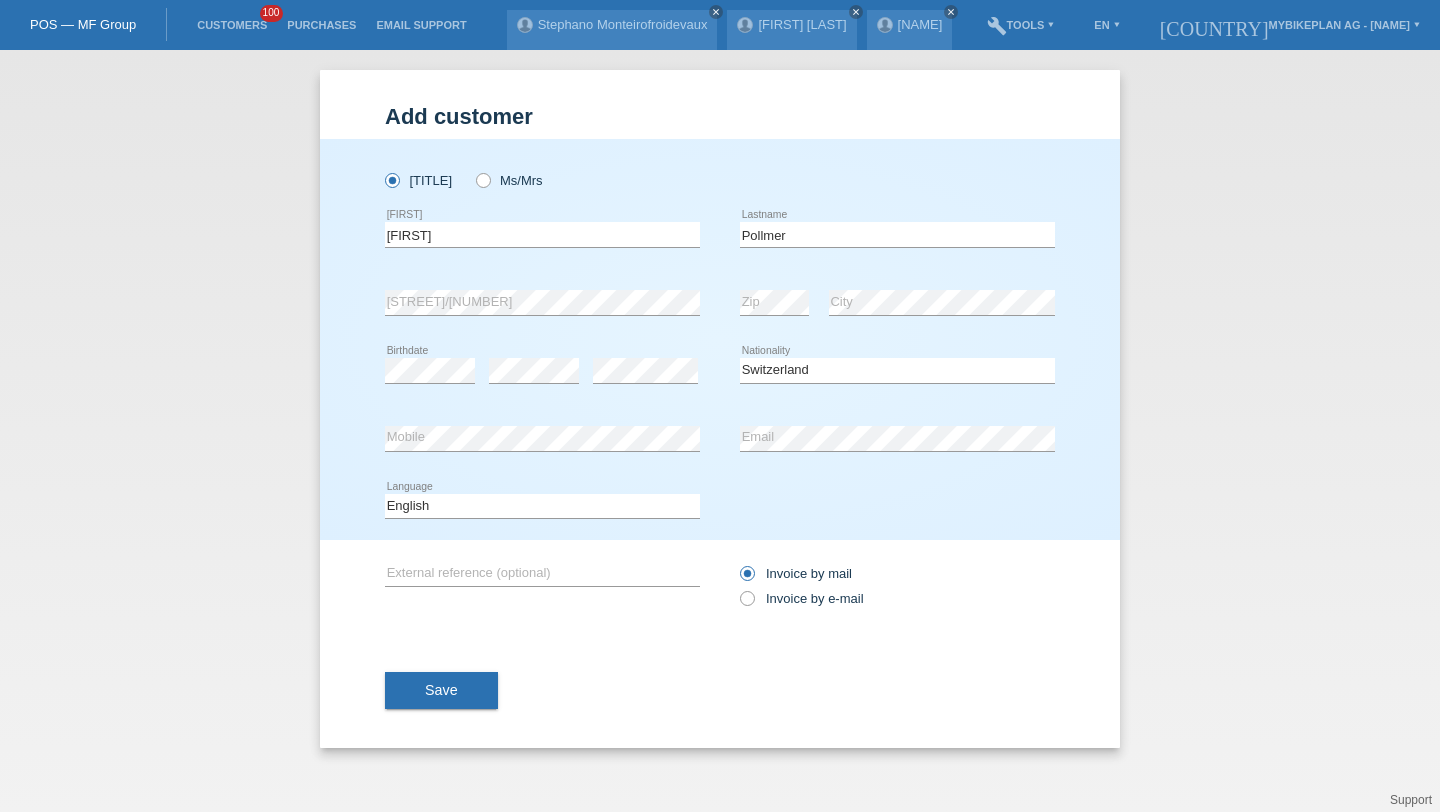 click on "Deutsch
Français
Italiano
English
error
Language" at bounding box center (542, 507) 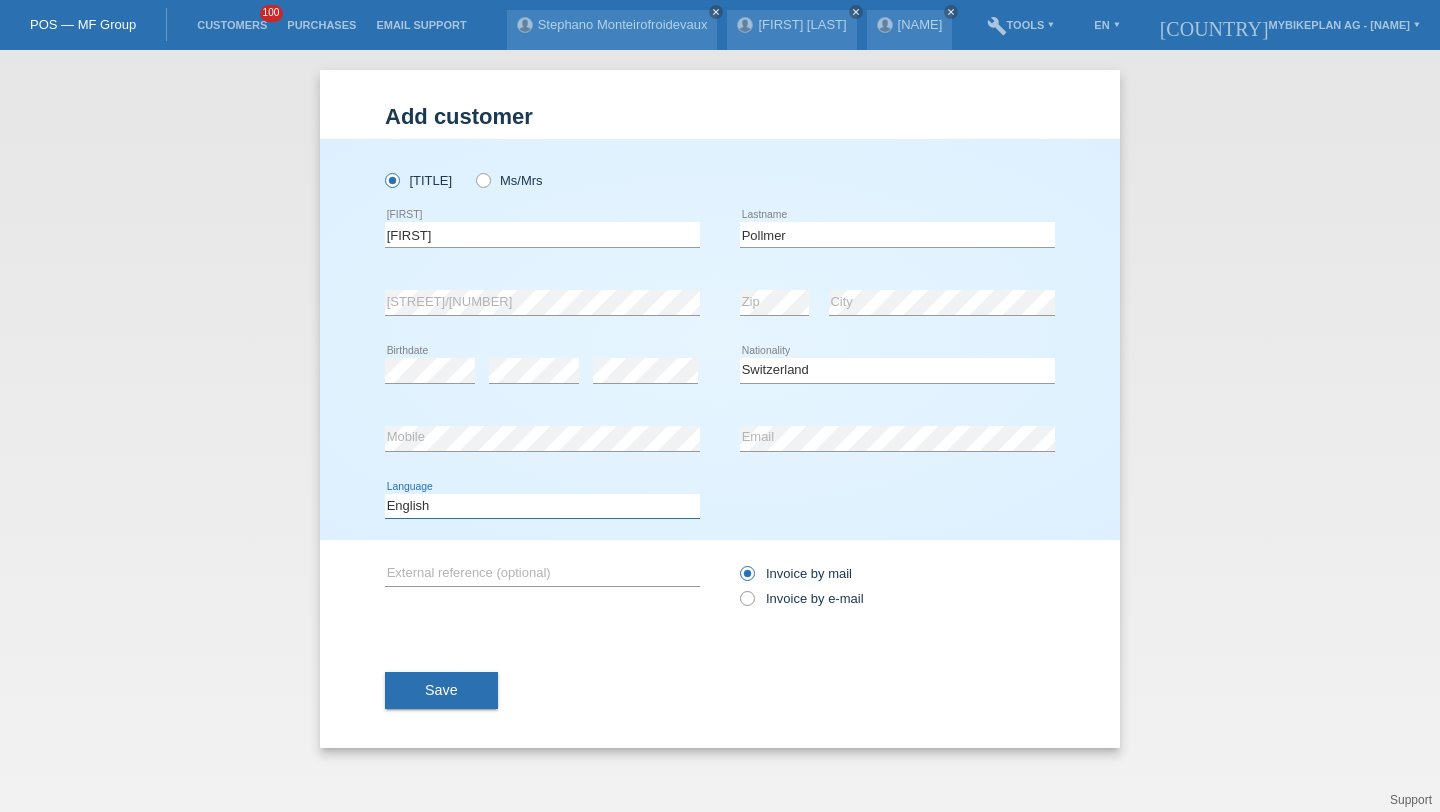 click on "Deutsch
Français
Italiano
English" at bounding box center [542, 506] 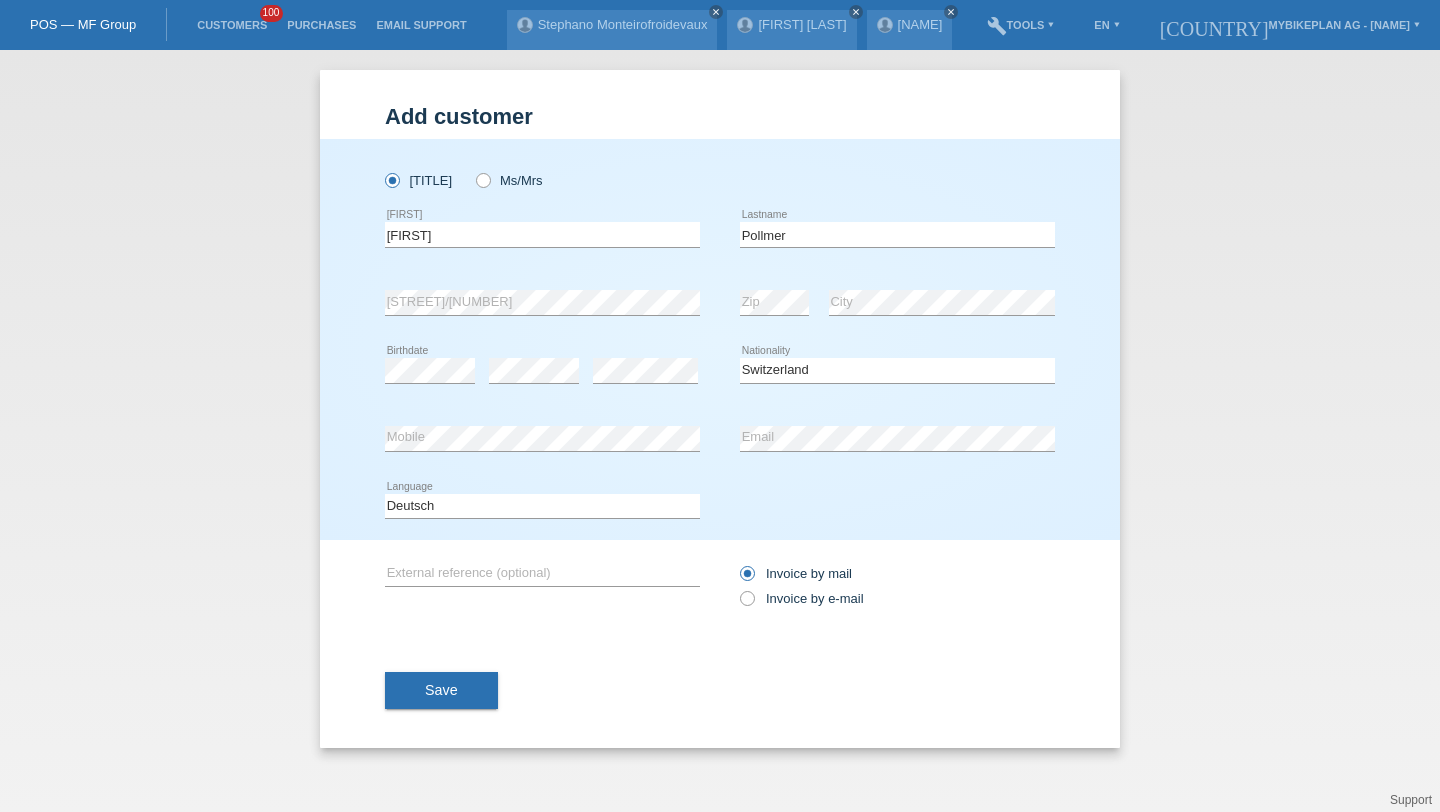 click on "Invoice by mail
Invoice by e-mail" at bounding box center (897, 586) 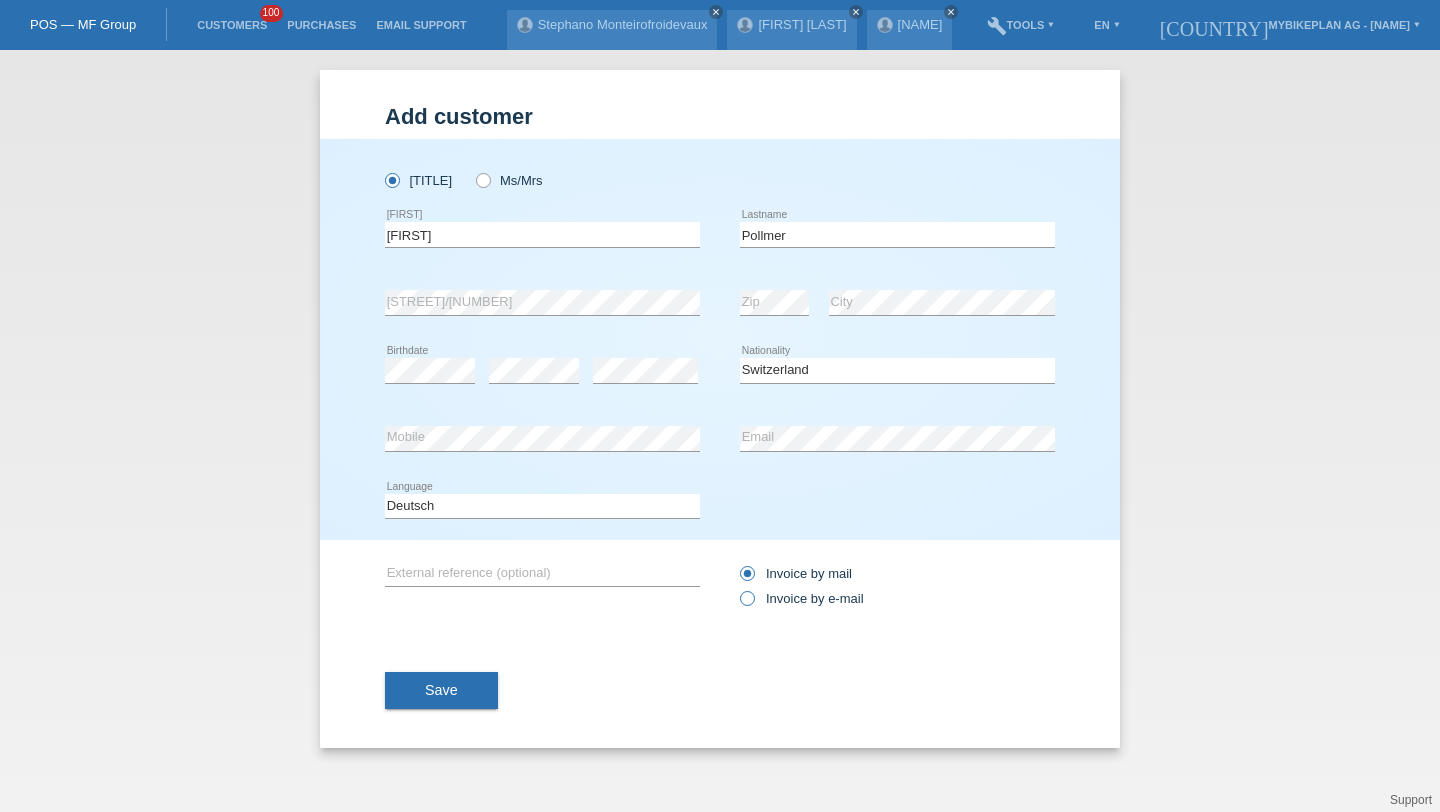 click on "Invoice by e-mail" at bounding box center (802, 598) 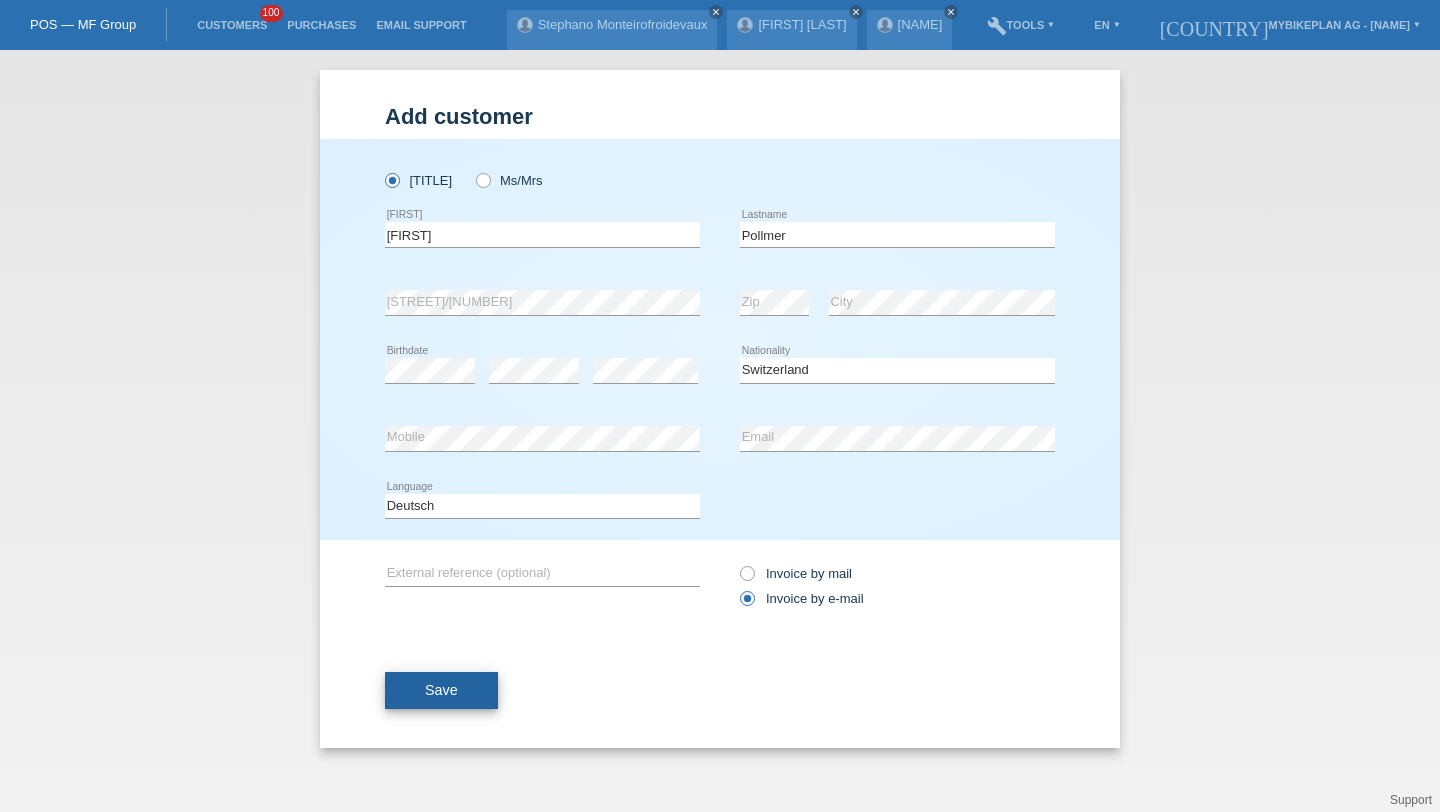 click on "Save" at bounding box center (441, 691) 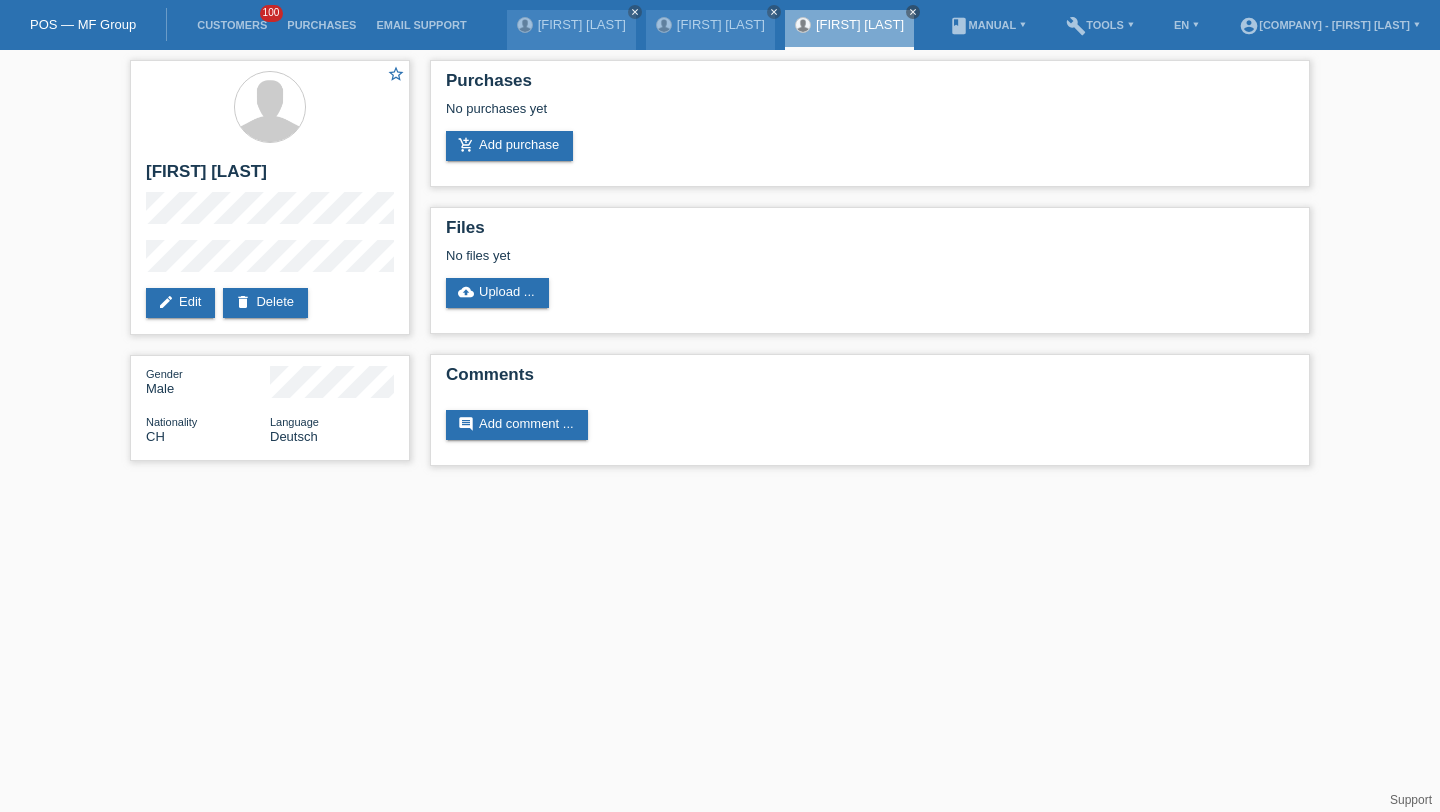 scroll, scrollTop: 0, scrollLeft: 0, axis: both 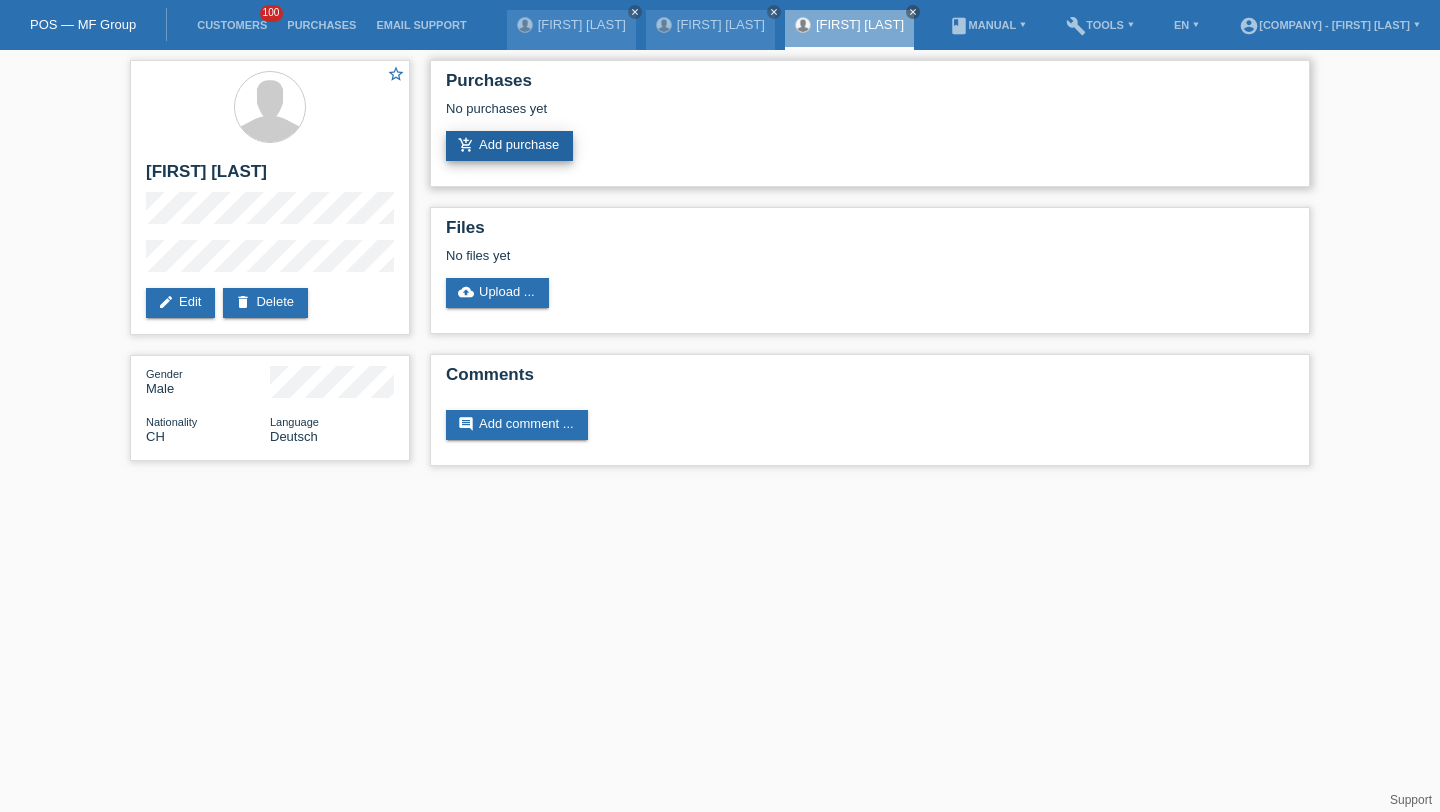click on "add_shopping_cart  Add purchase" at bounding box center (509, 146) 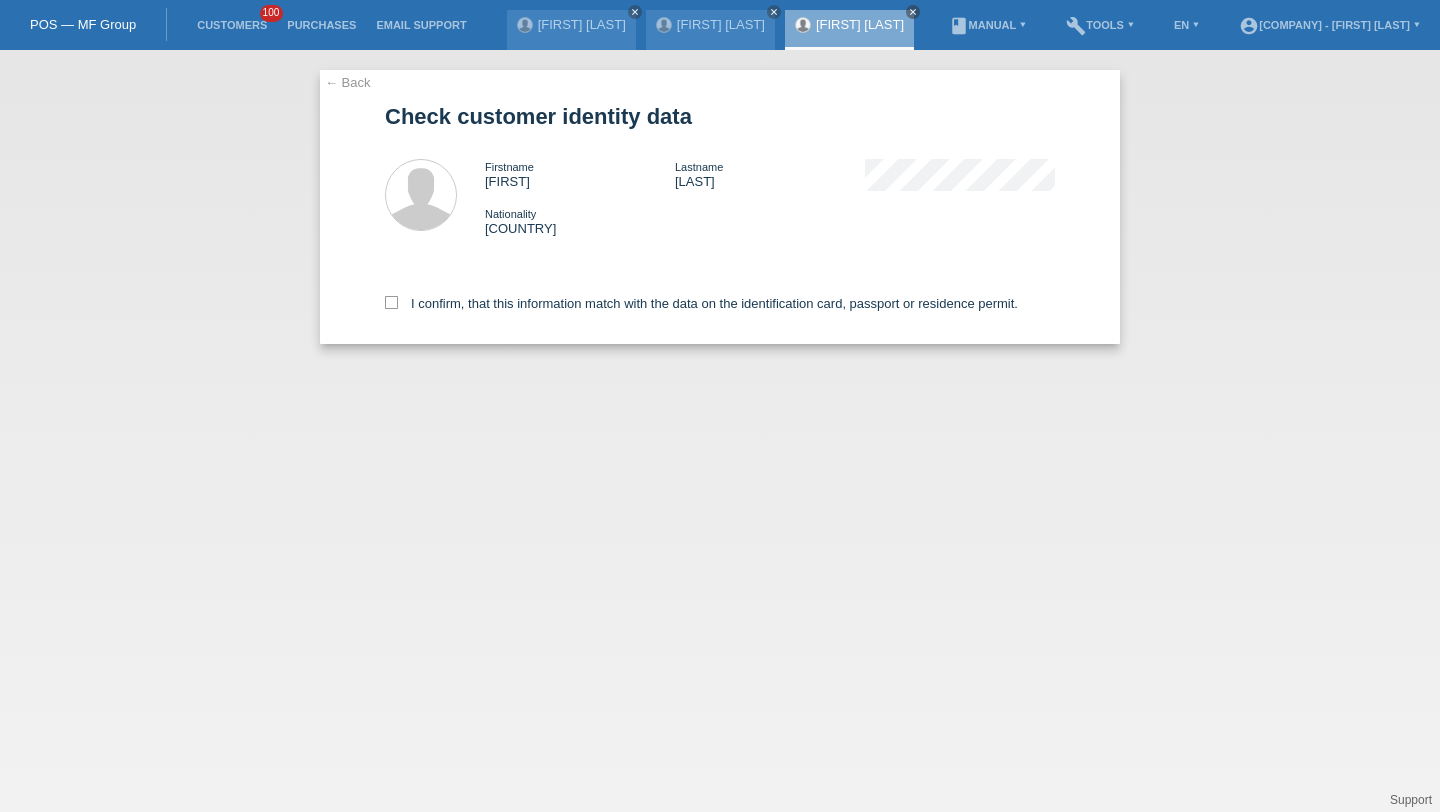 scroll, scrollTop: 0, scrollLeft: 0, axis: both 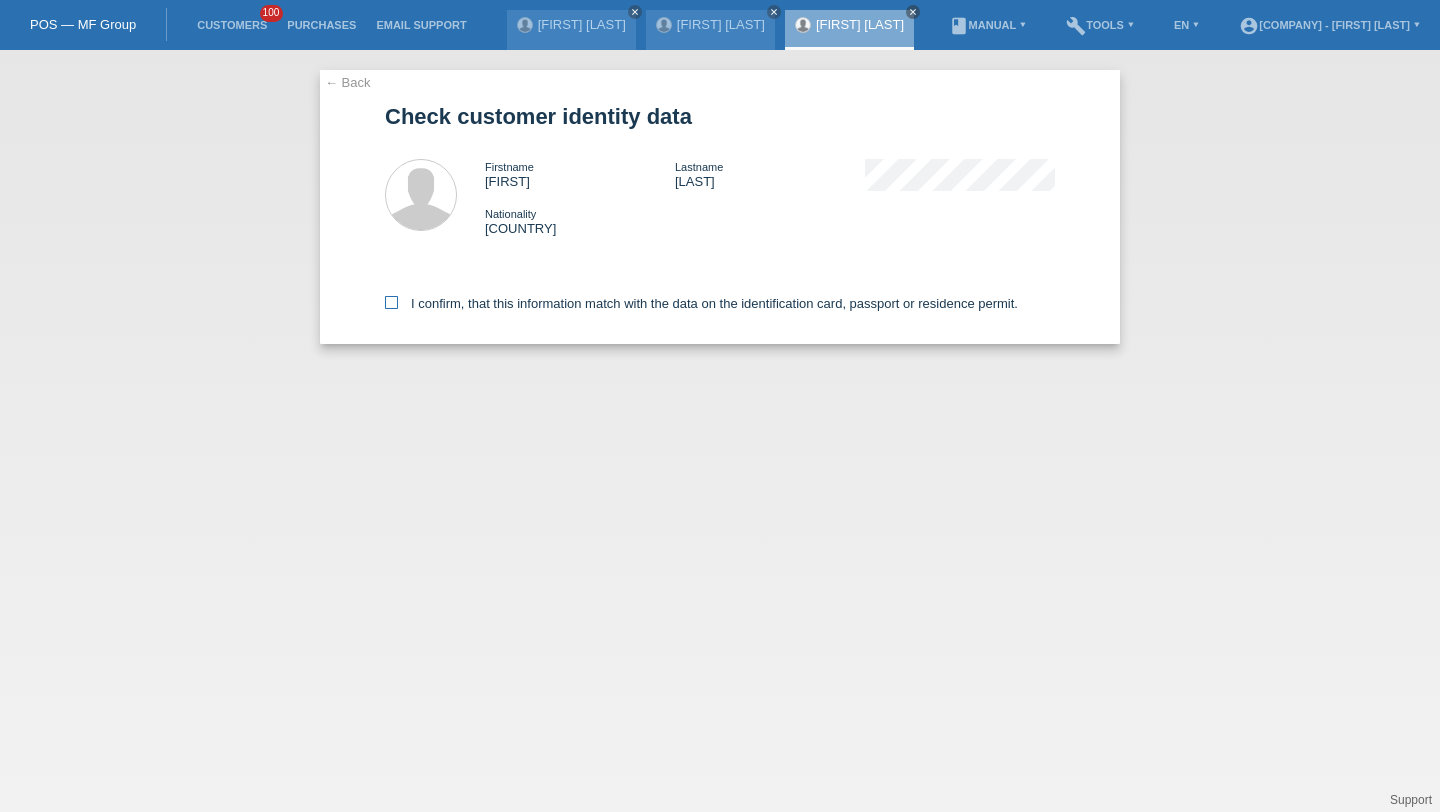 click on "I confirm, that this information match with the data on the identification card, passport or residence permit." at bounding box center [701, 303] 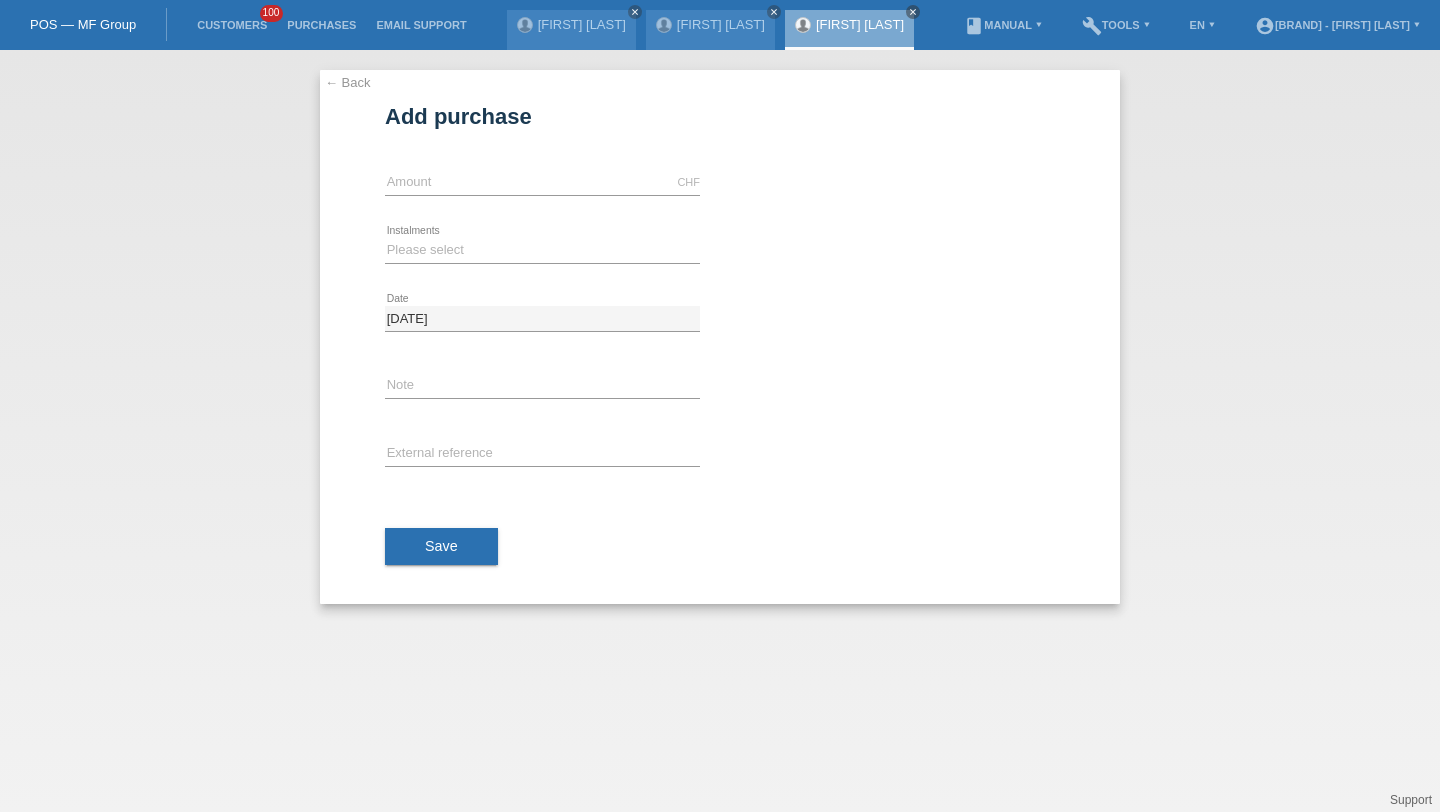 scroll, scrollTop: 0, scrollLeft: 0, axis: both 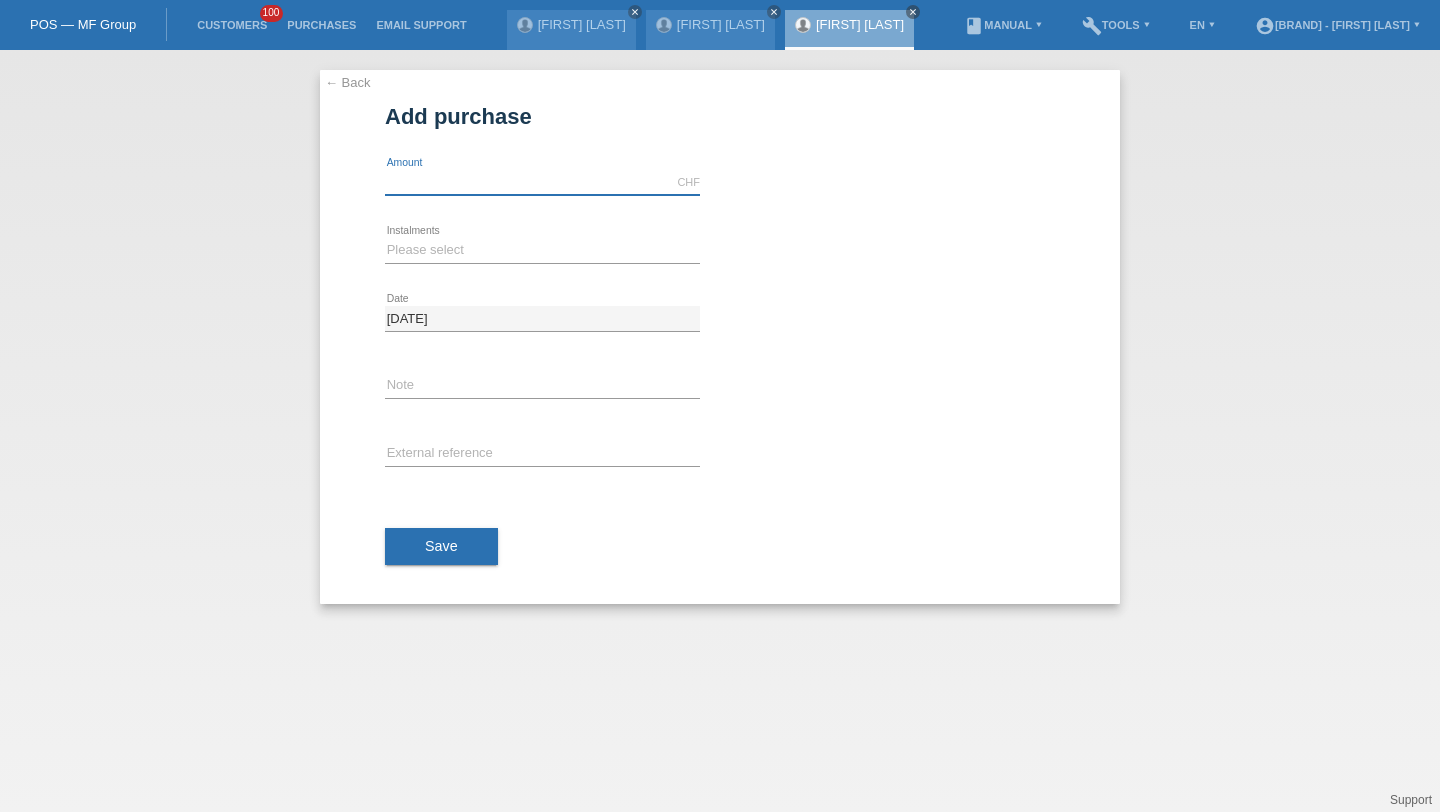 click at bounding box center [542, 182] 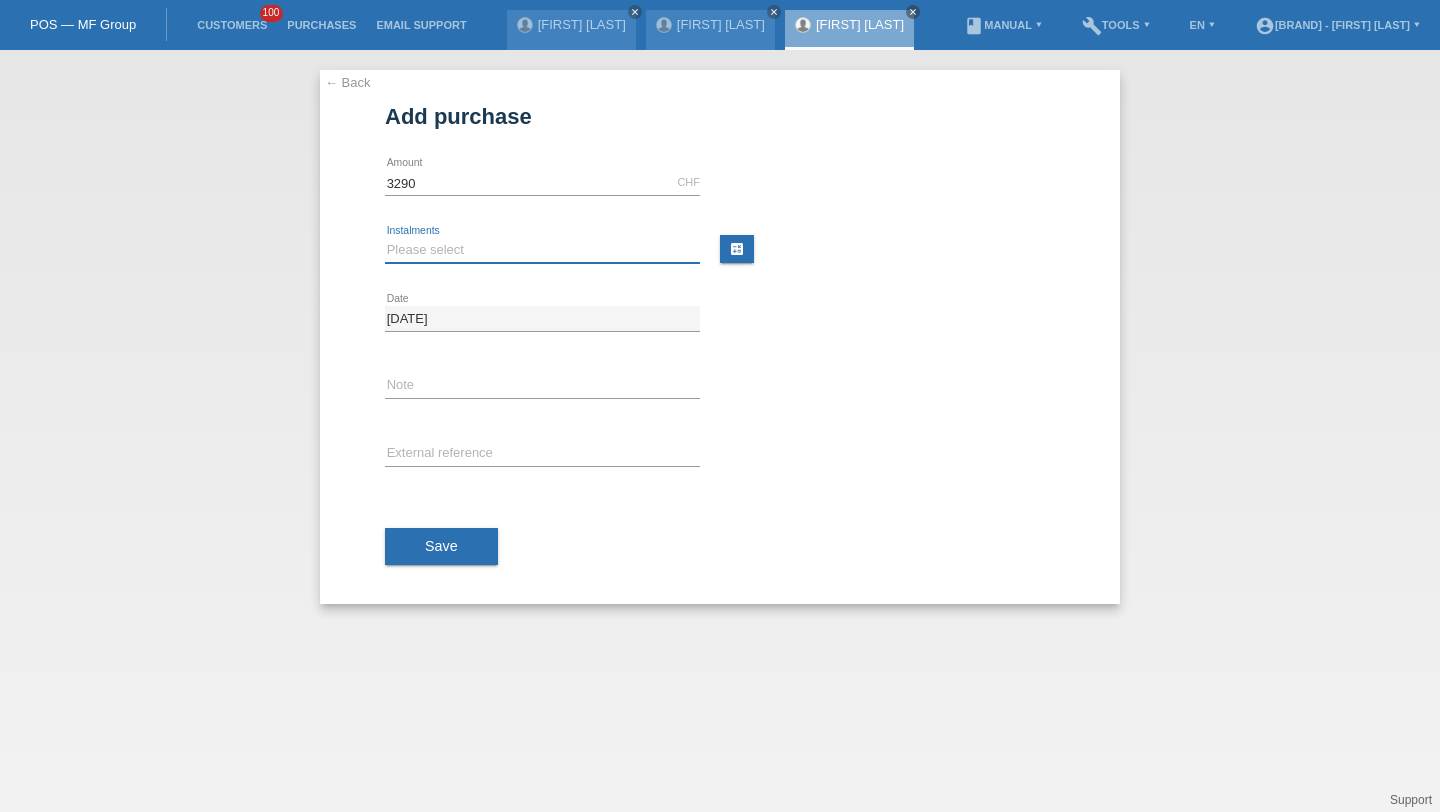 type on "3290.00" 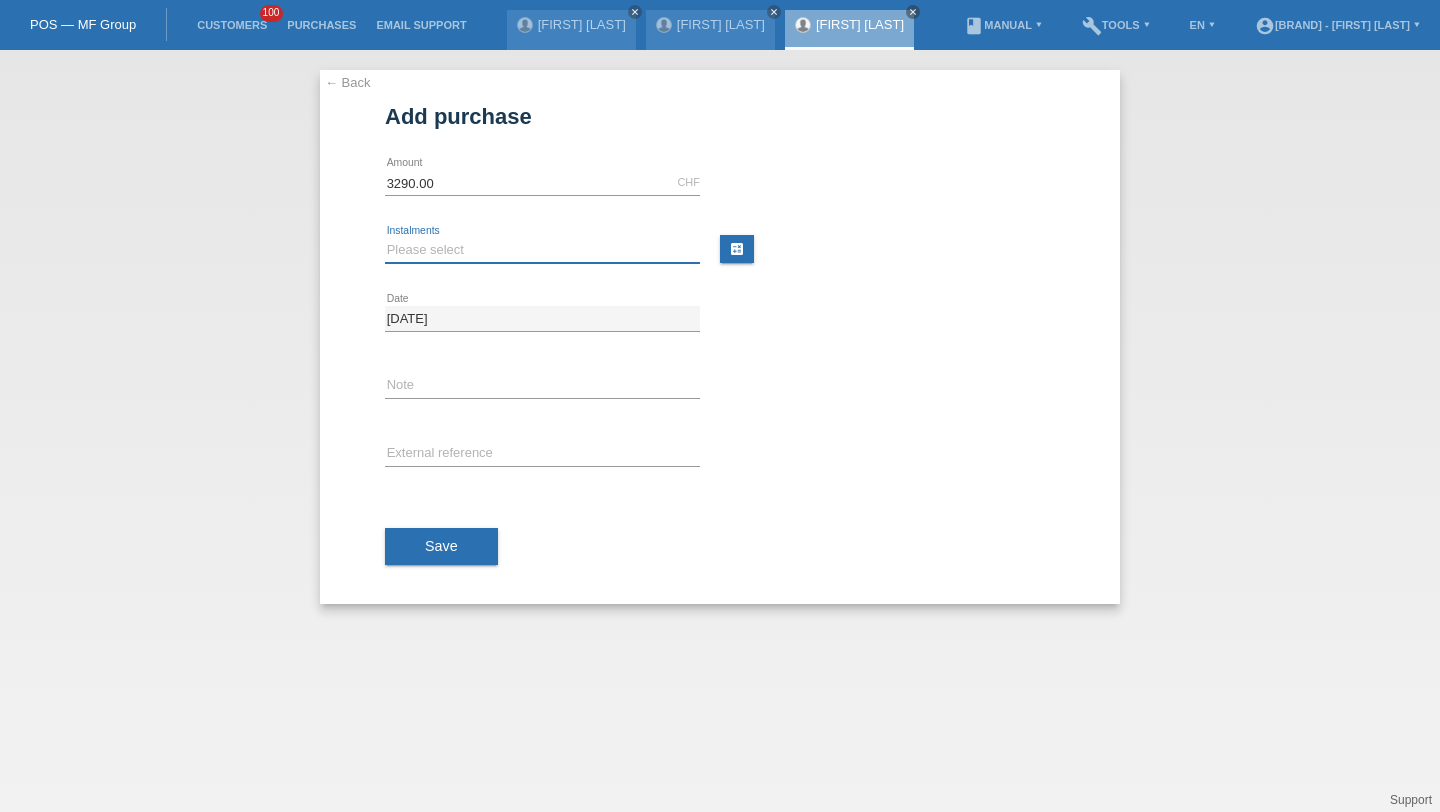 click on "Please select
6 instalments
12 instalments
18 instalments
24 instalments
36 instalments
48 instalments" at bounding box center (542, 250) 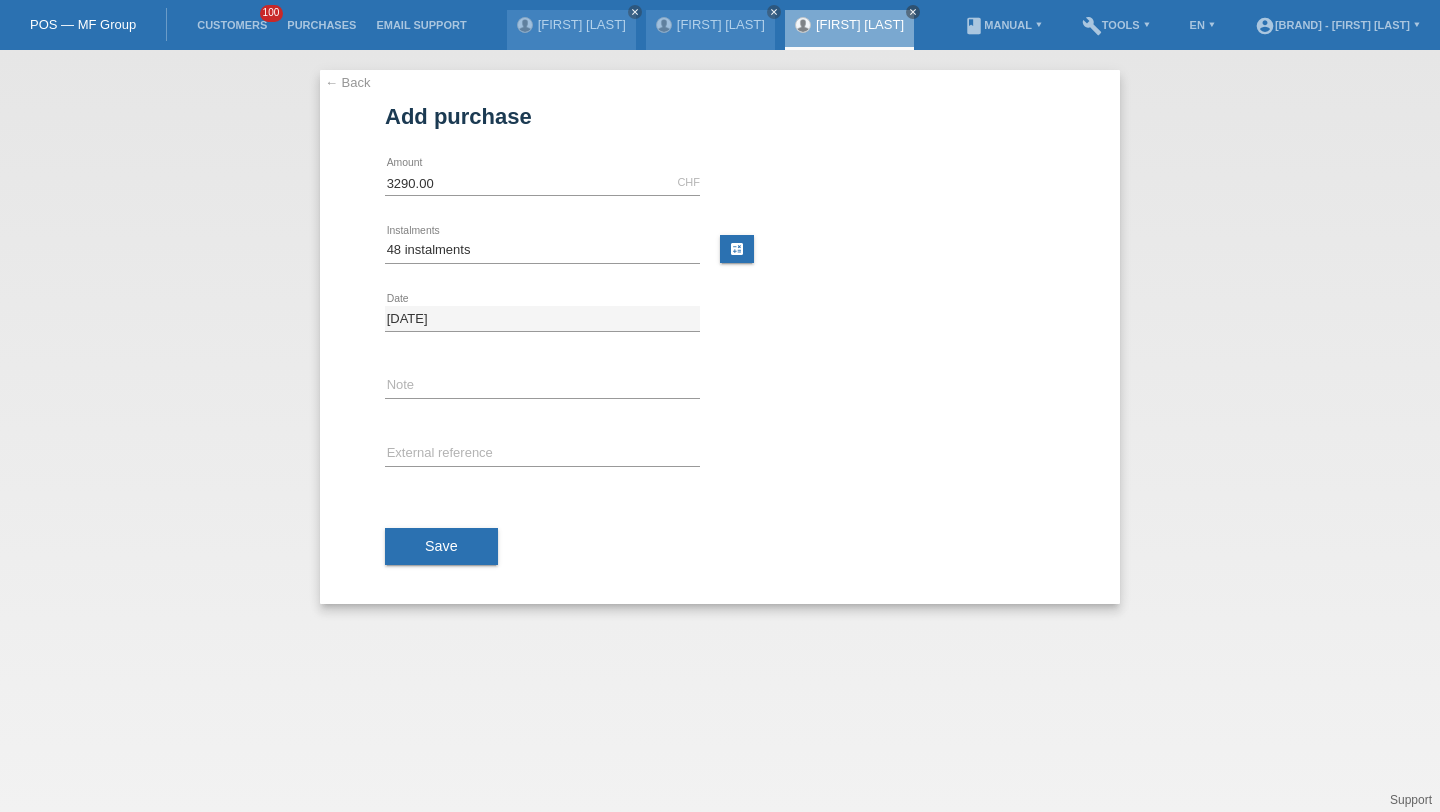 click on "error
External reference" at bounding box center (542, 455) 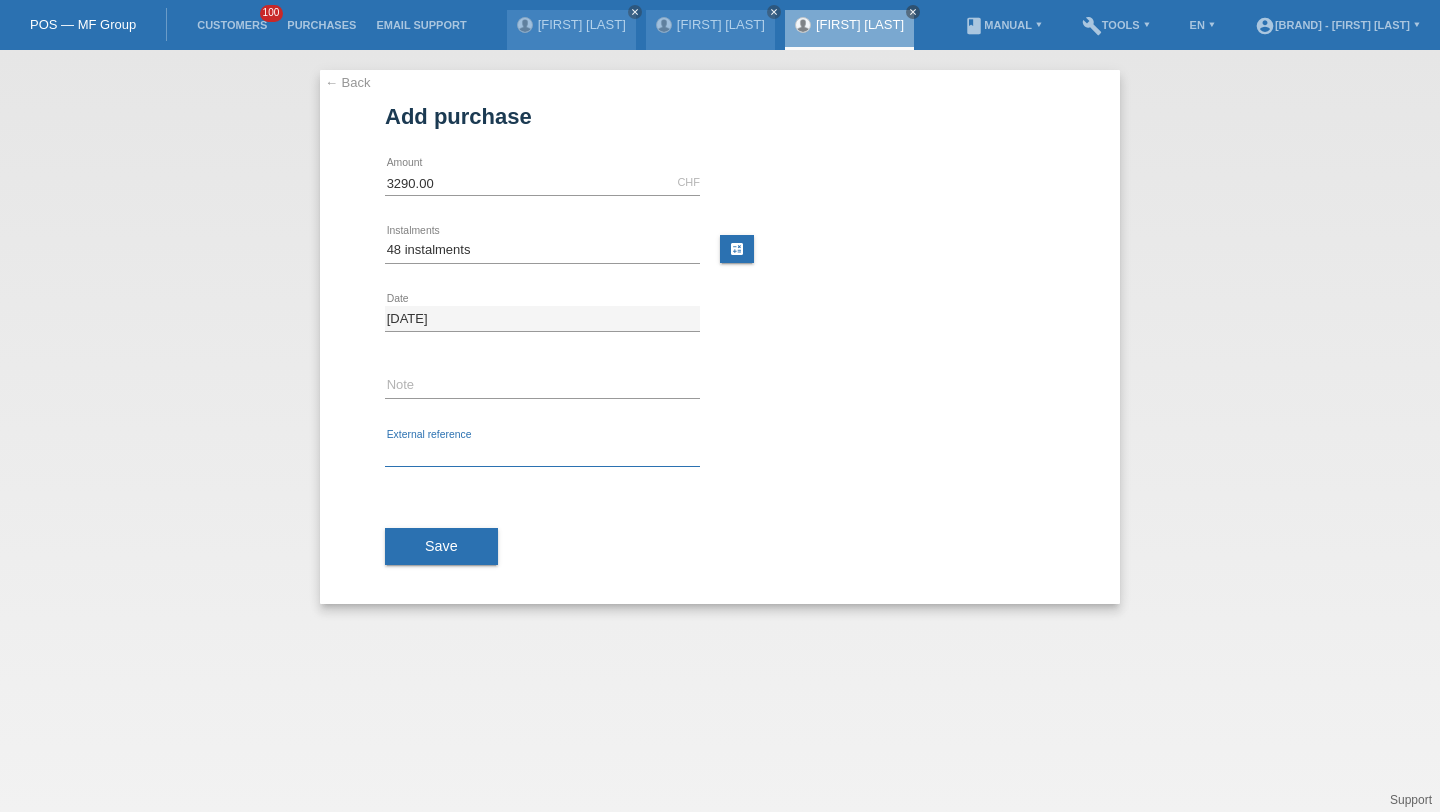 click at bounding box center (542, 454) 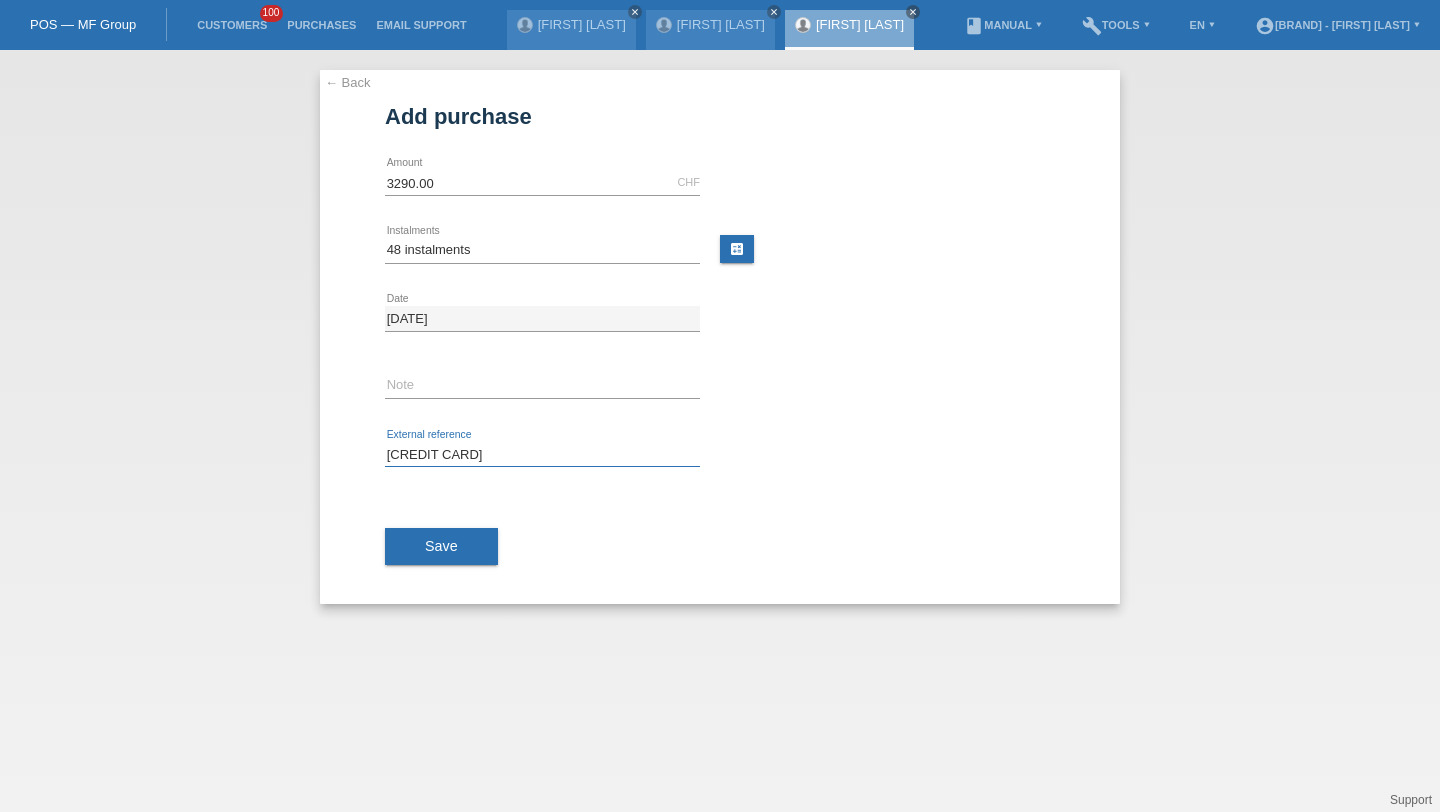 type on "[CREDIT CARD]" 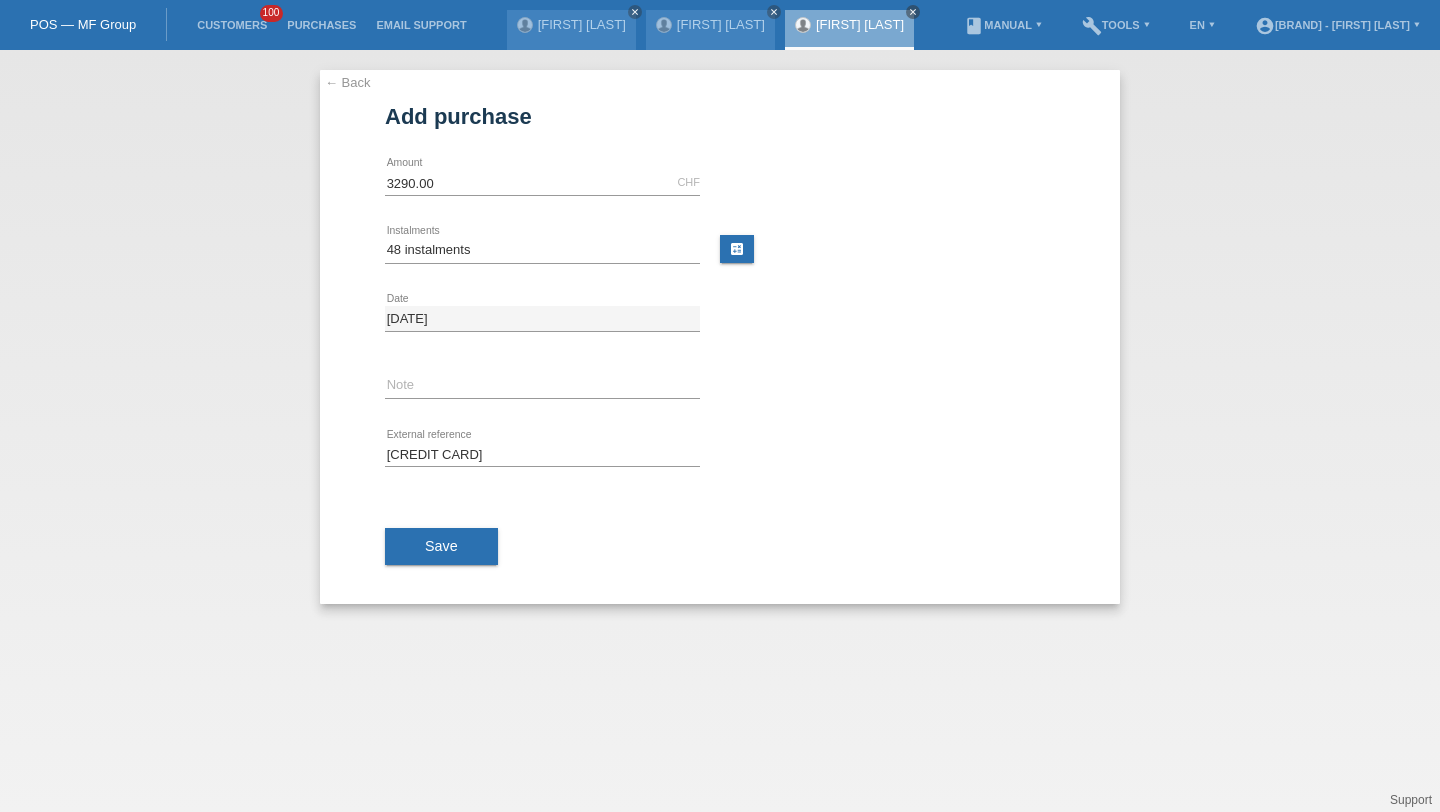 click on "Save" at bounding box center [720, 547] 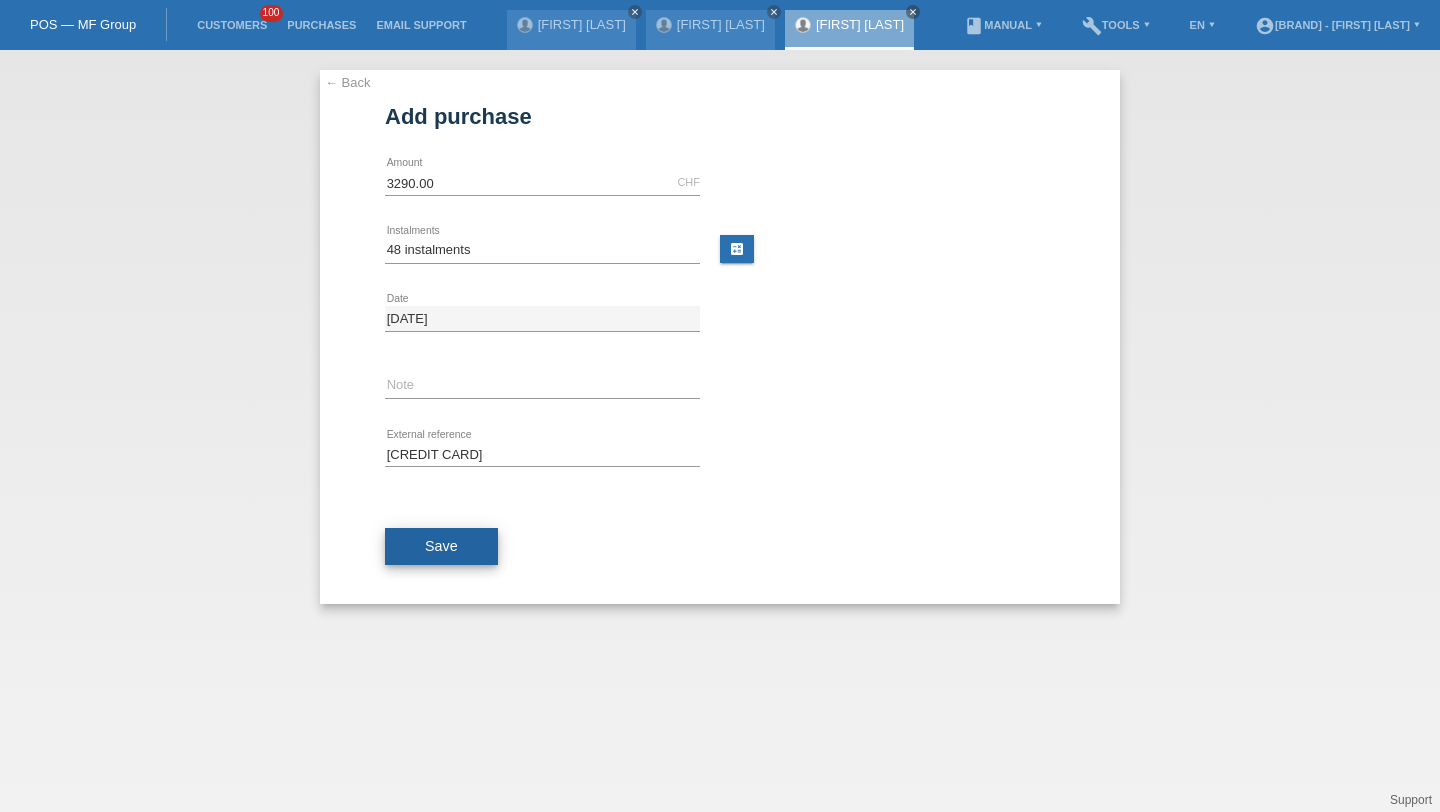 click on "Save" at bounding box center [441, 546] 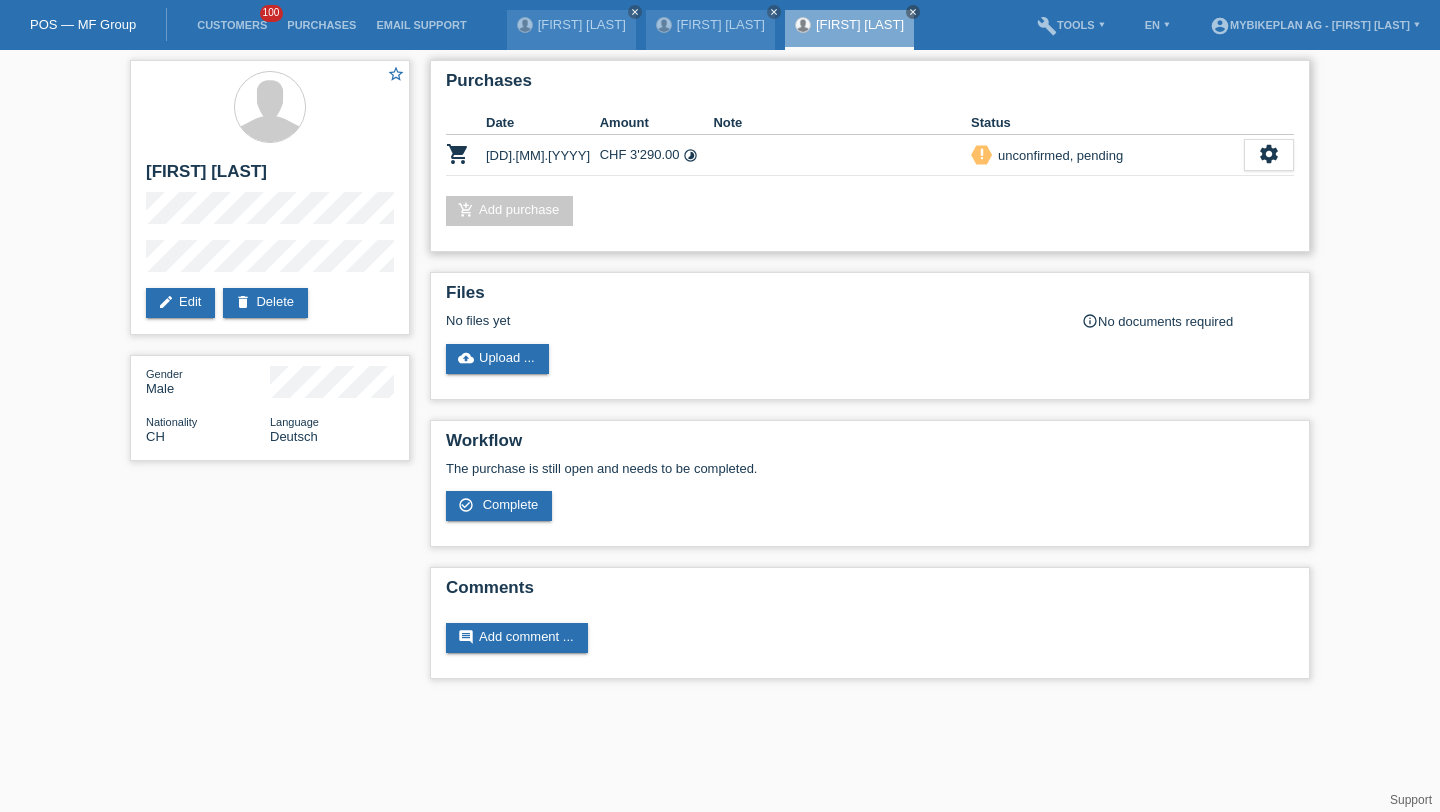 scroll, scrollTop: 0, scrollLeft: 0, axis: both 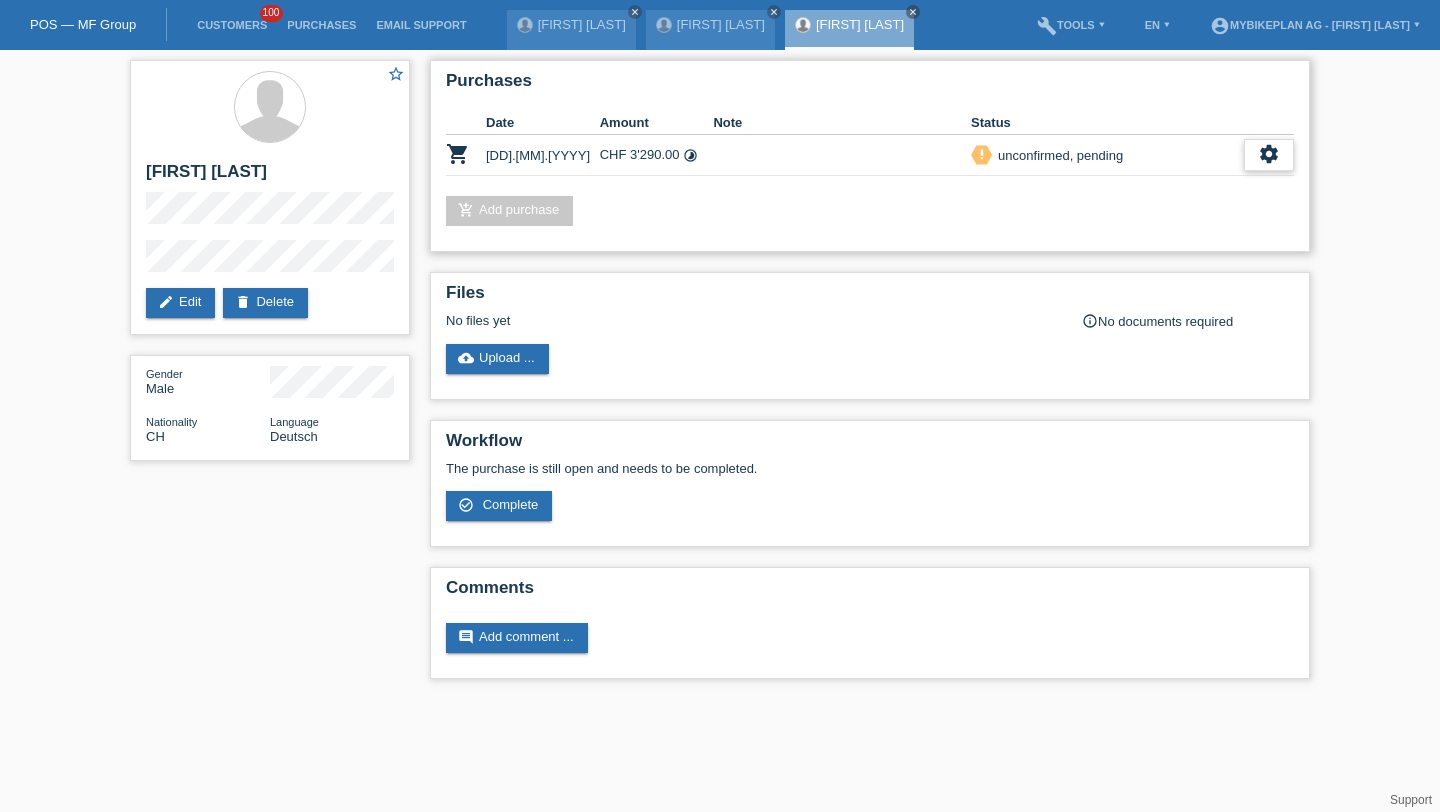 click on "settings" at bounding box center (1269, 155) 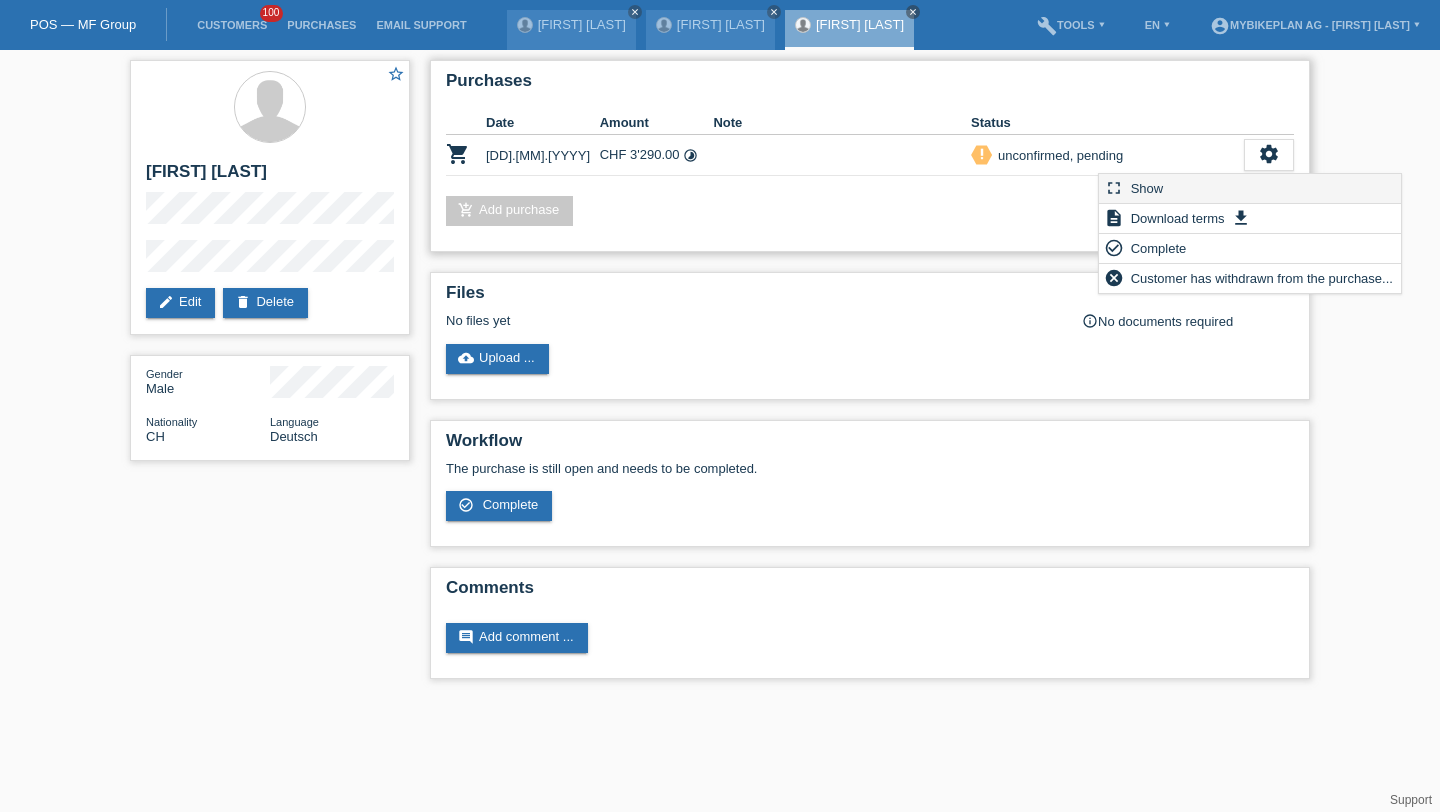 click on "fullscreen   Show" at bounding box center [1250, 189] 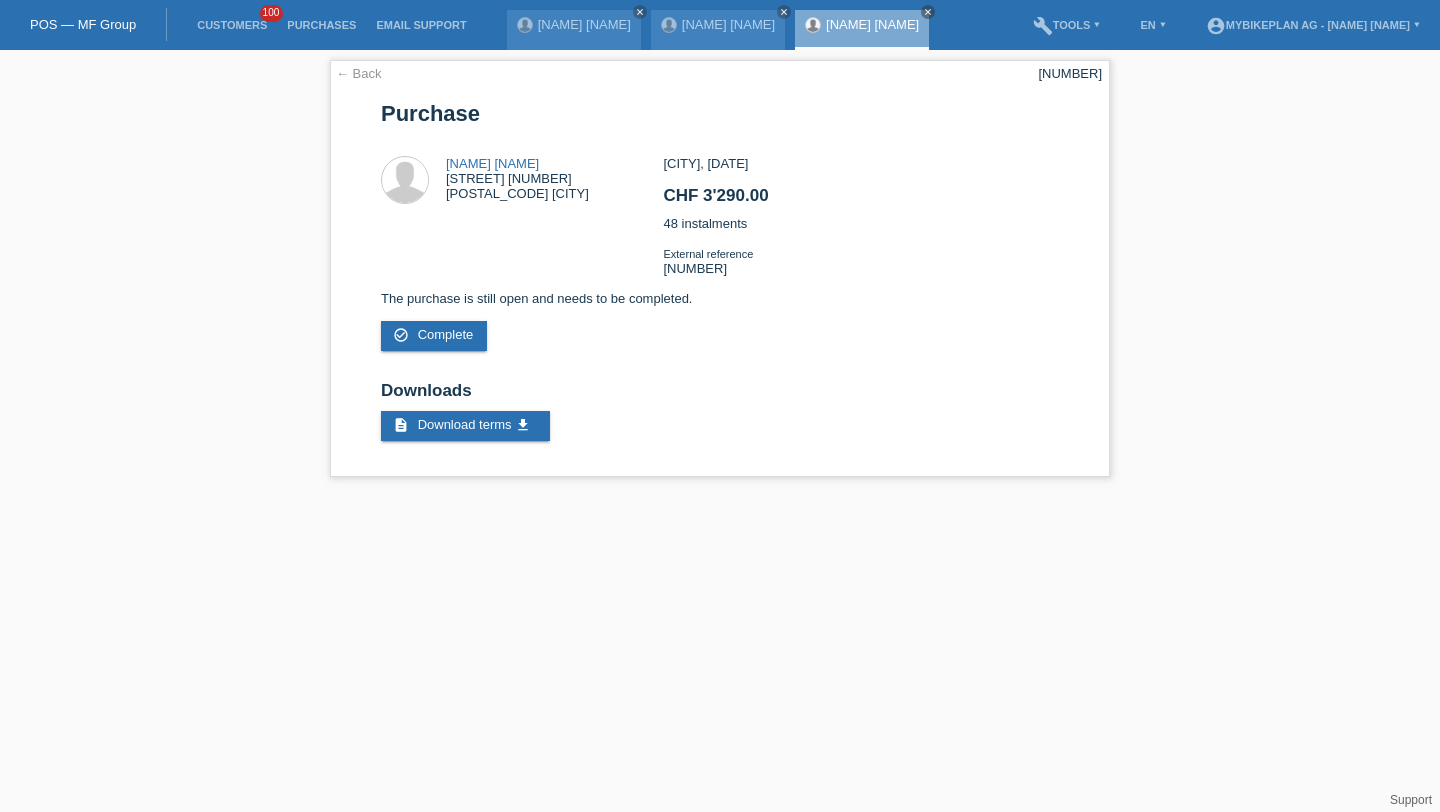 scroll, scrollTop: 0, scrollLeft: 0, axis: both 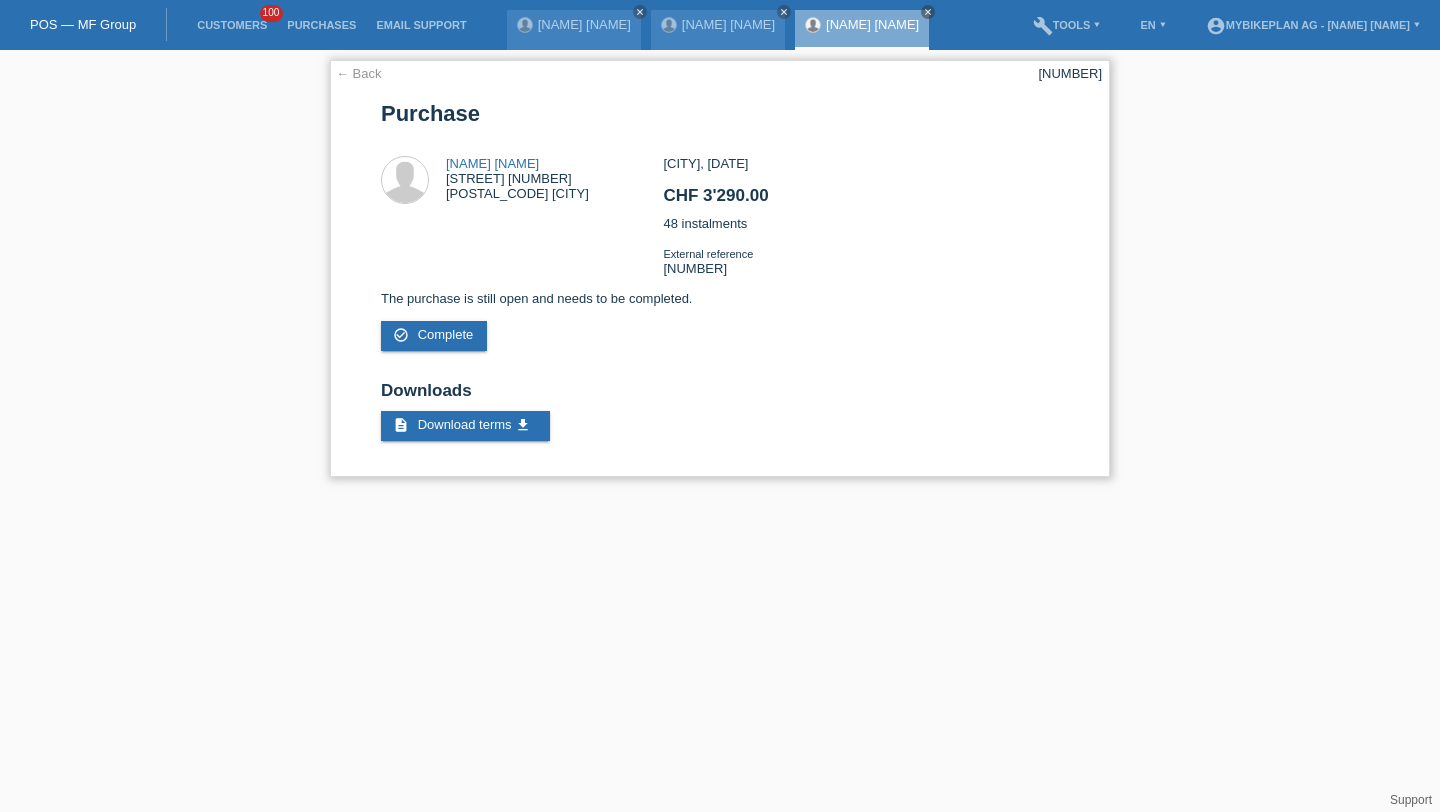 click on "[NUMBER]" at bounding box center (1070, 73) 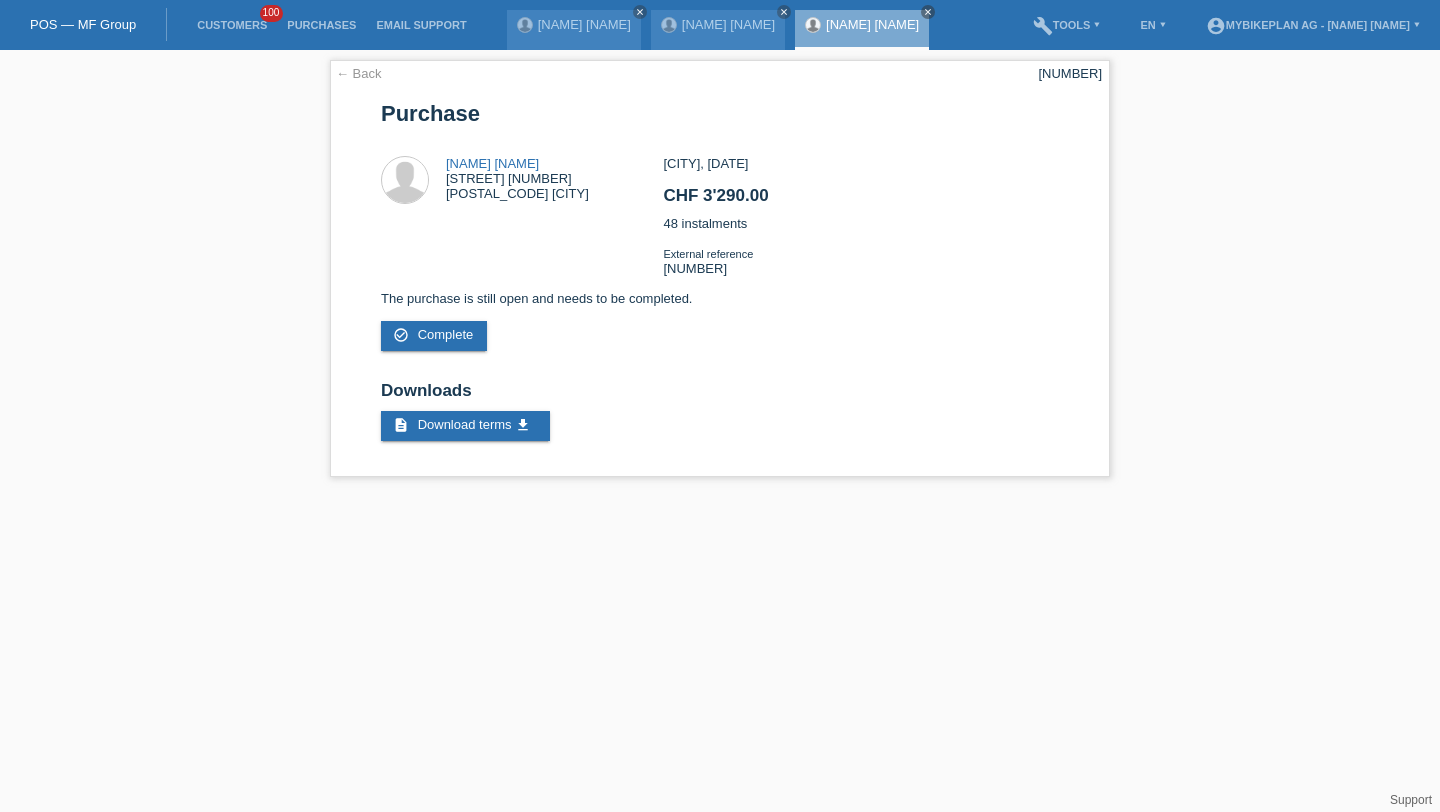 click on "Customers
100" at bounding box center (232, 25) 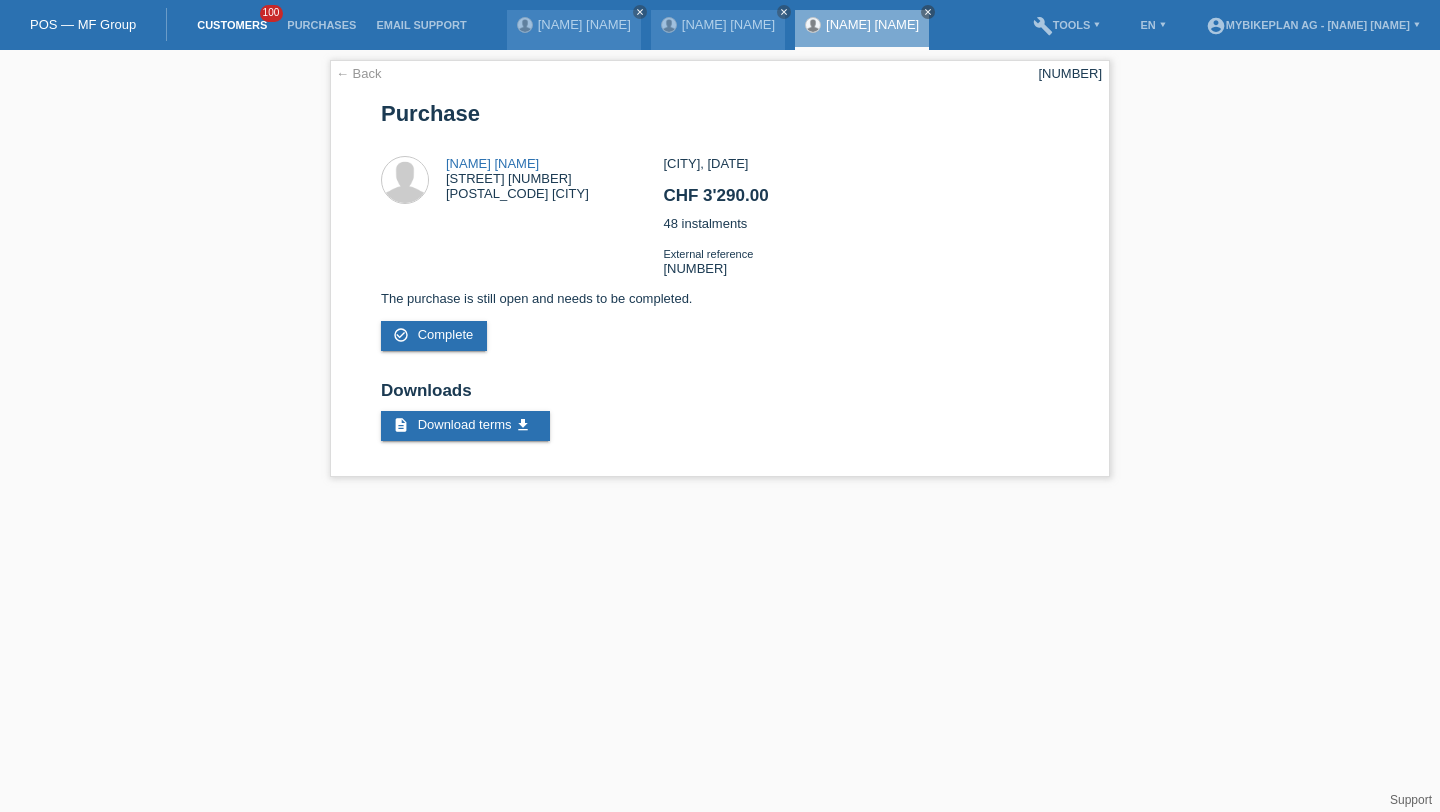 click on "Customers" at bounding box center [232, 25] 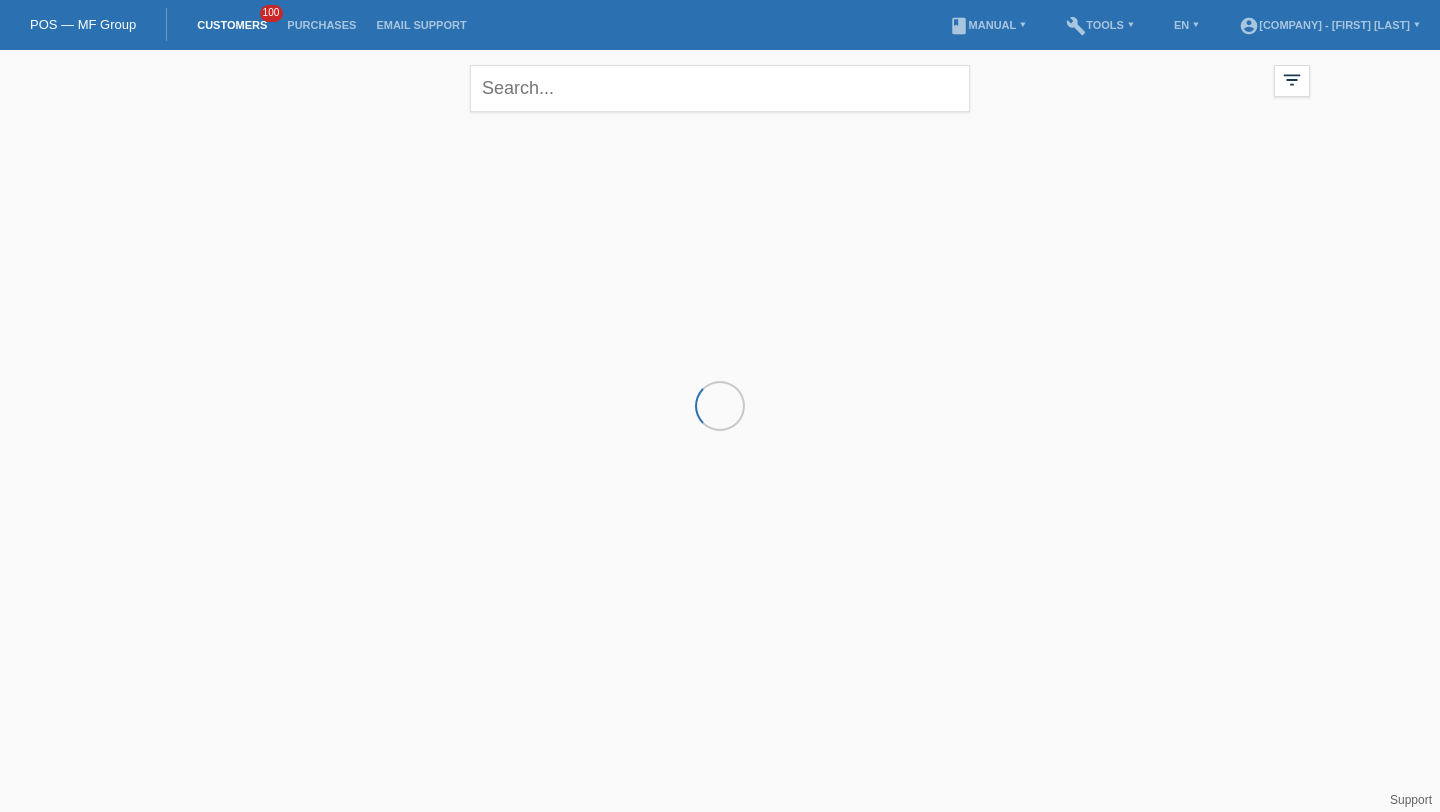 scroll, scrollTop: 0, scrollLeft: 0, axis: both 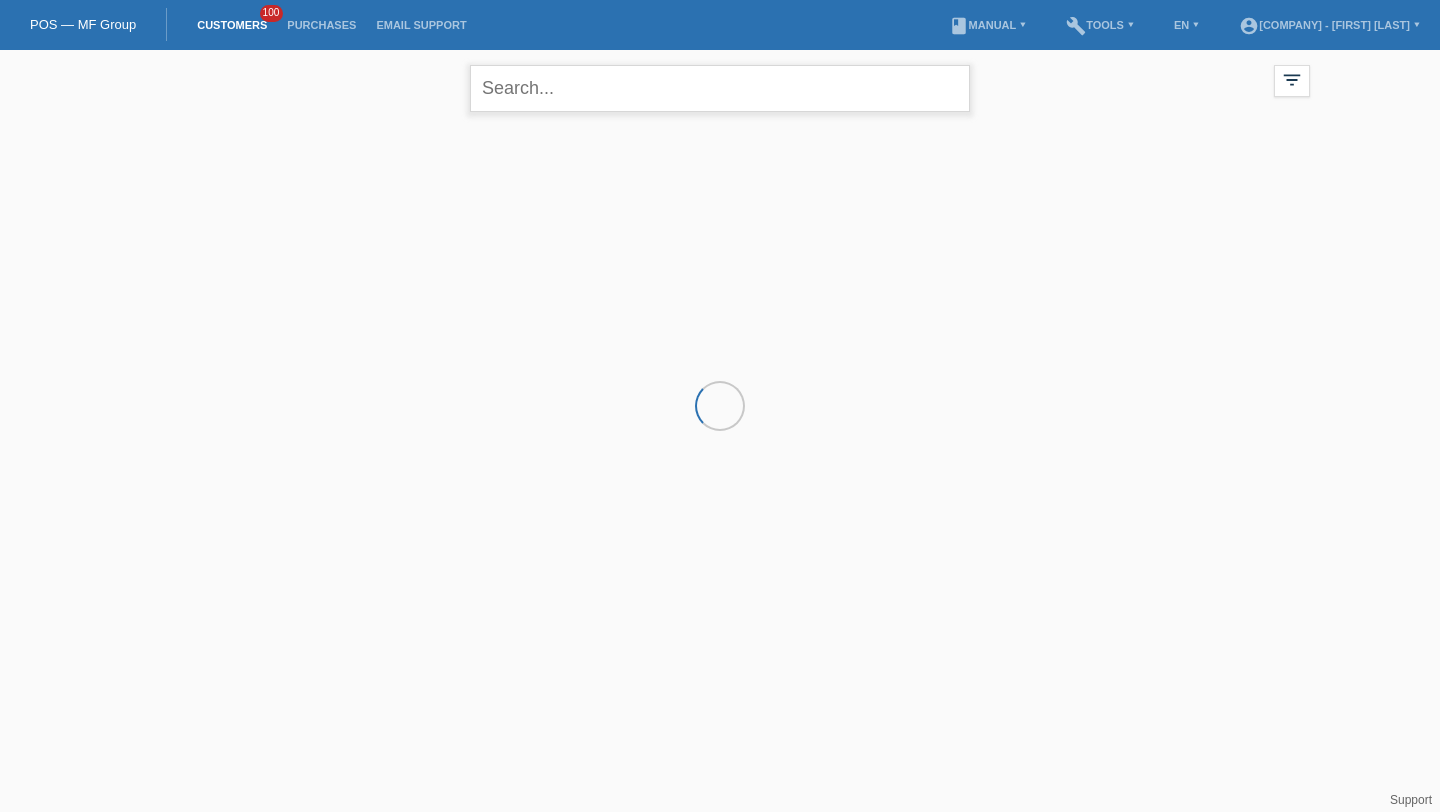 click at bounding box center [720, 88] 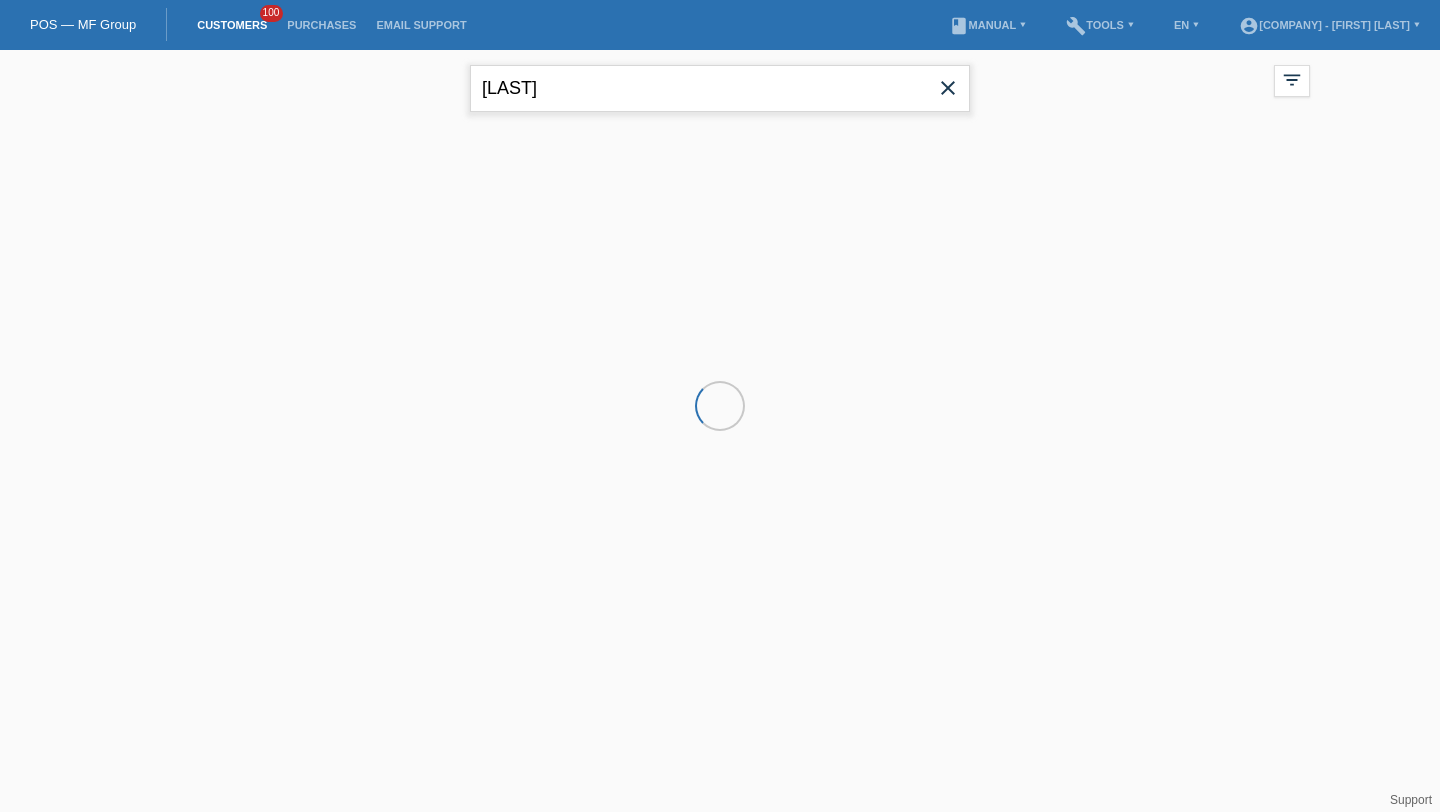 type on "[LAST]" 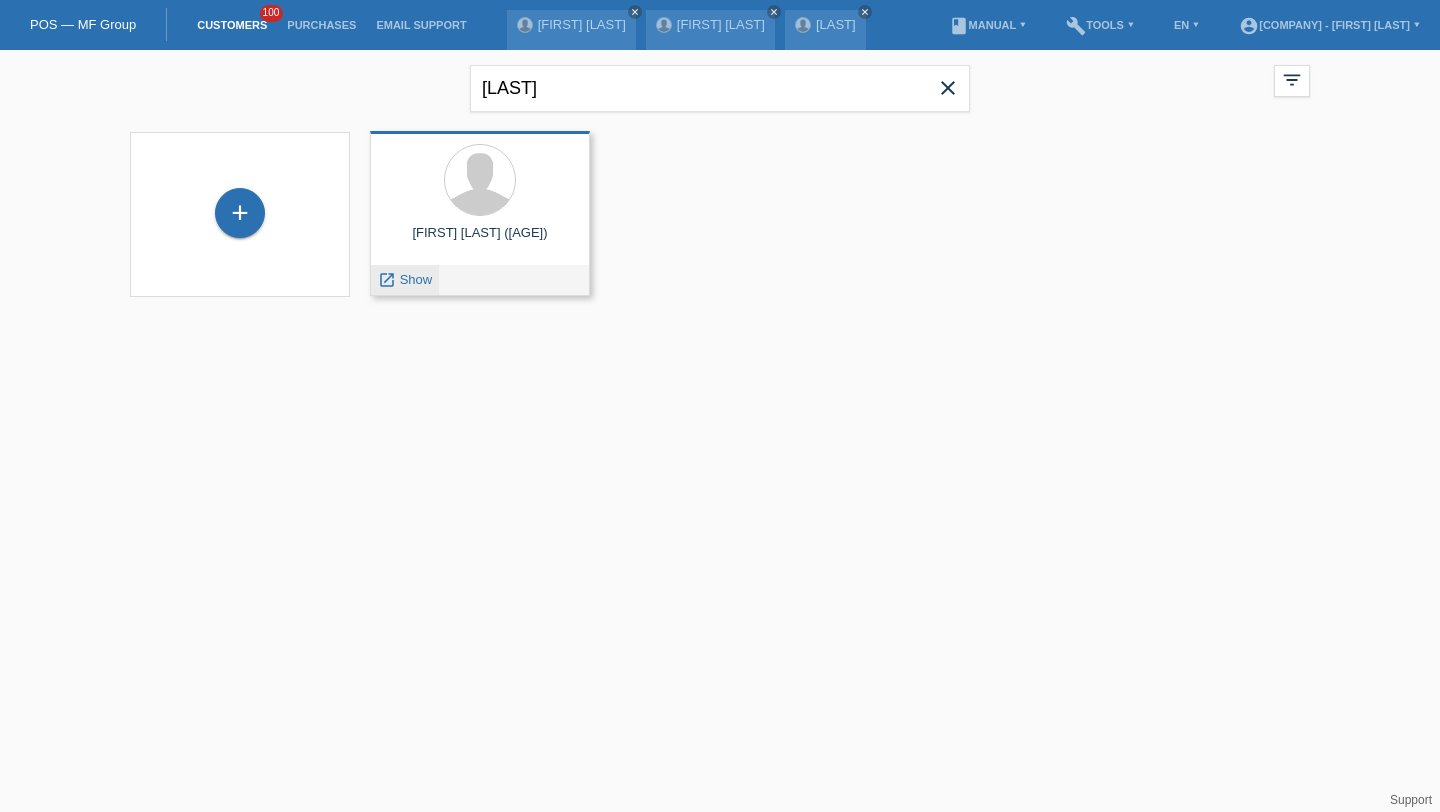 click on "Show" at bounding box center (416, 279) 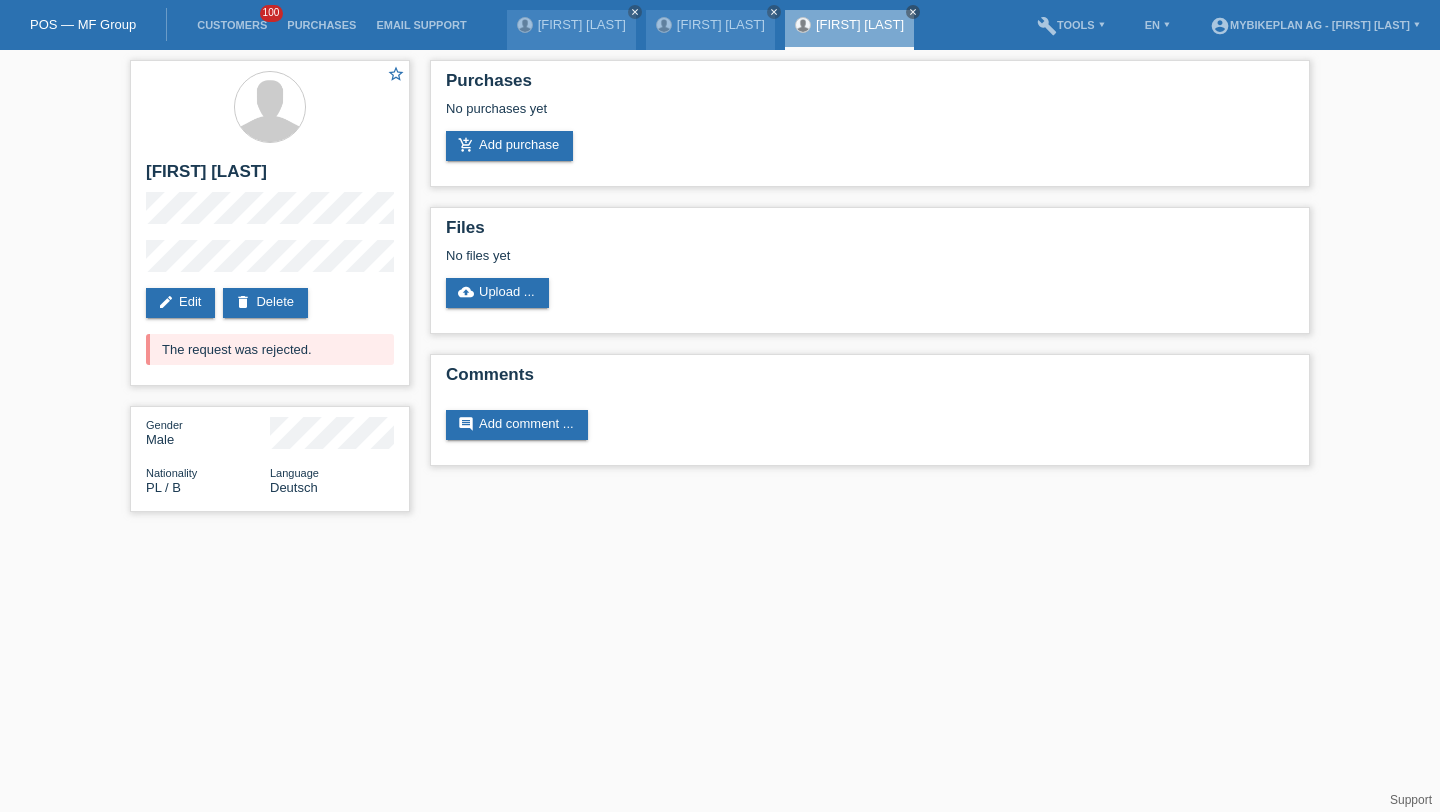 scroll, scrollTop: 0, scrollLeft: 0, axis: both 